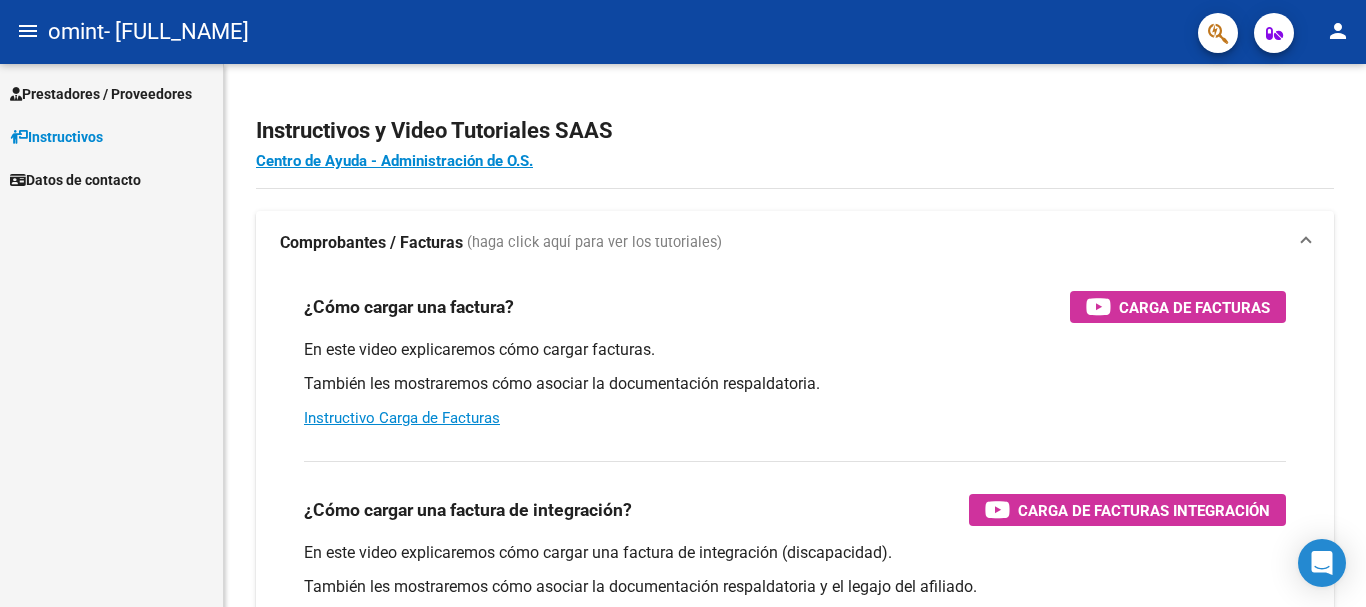 scroll, scrollTop: 0, scrollLeft: 0, axis: both 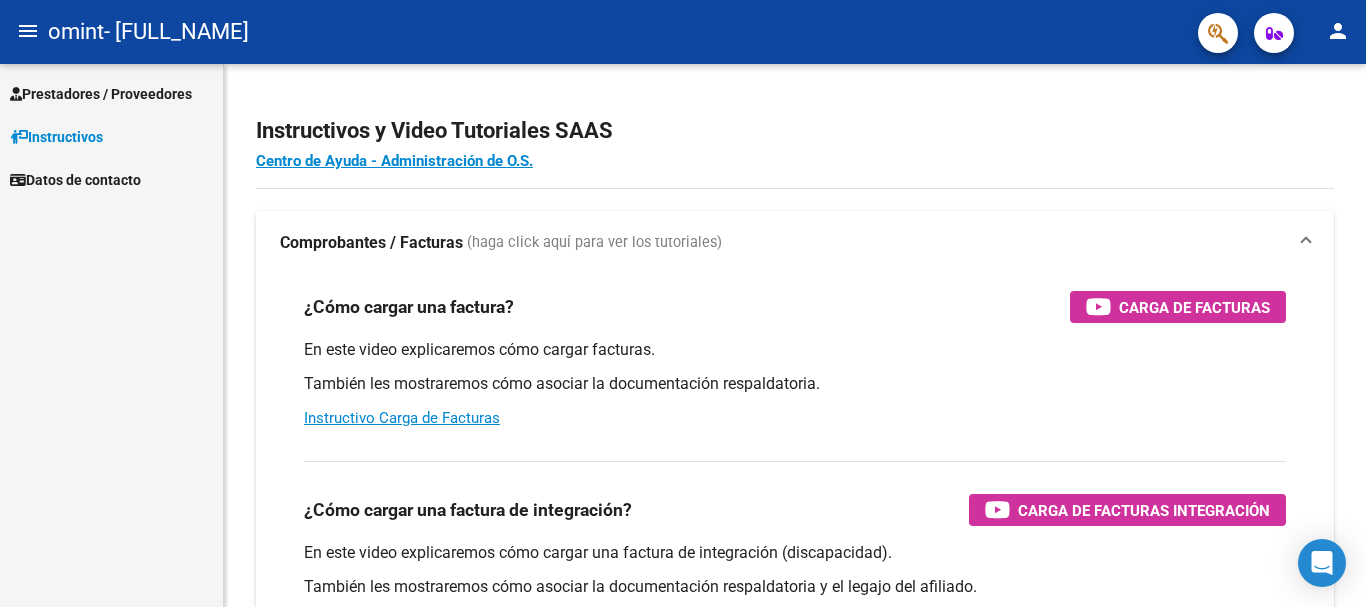 click on "Prestadores / Proveedores" at bounding box center [101, 94] 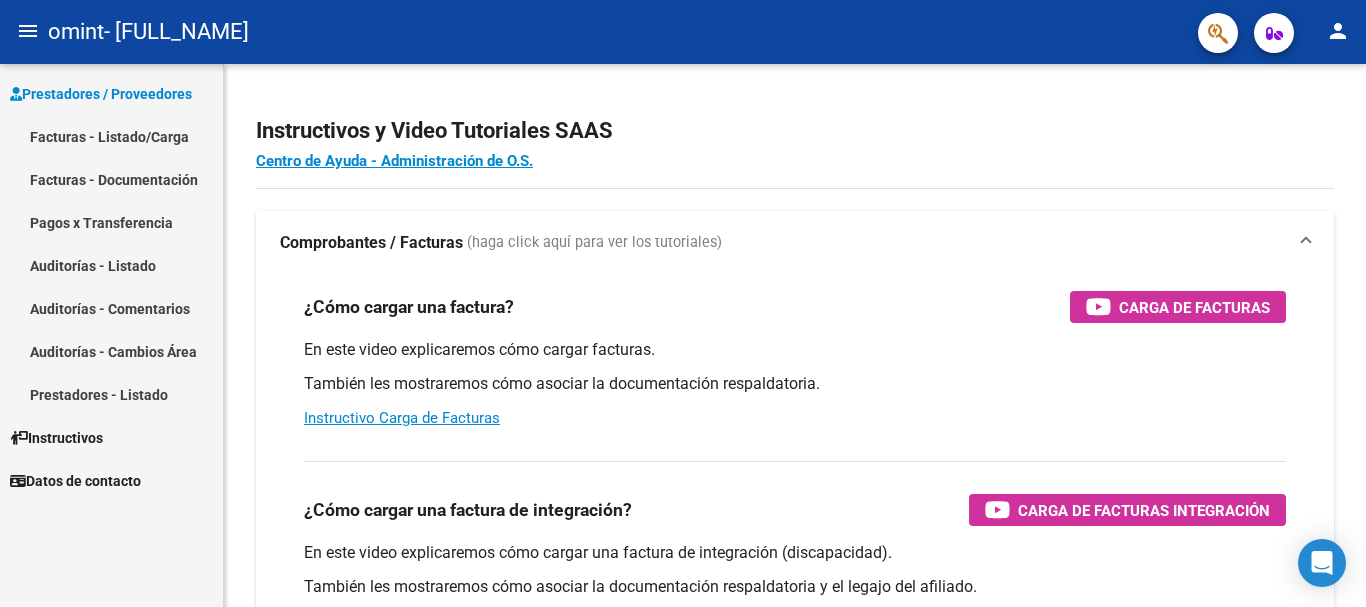 click on "Facturas - Listado/Carga" at bounding box center (111, 136) 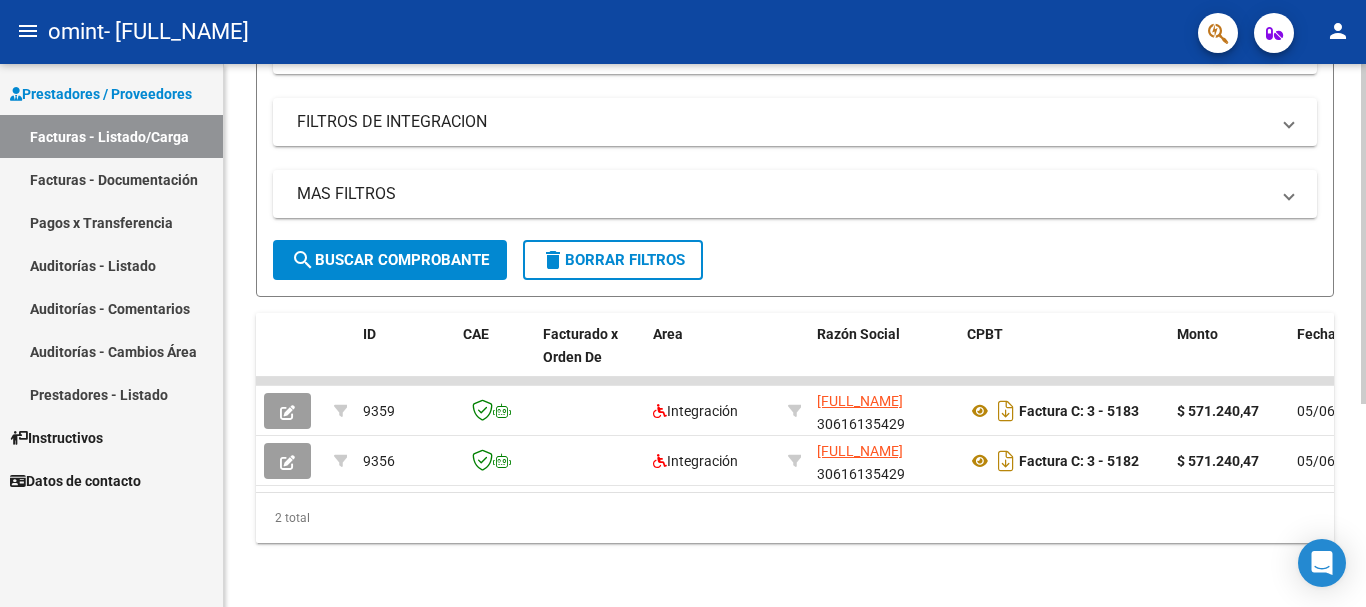 scroll, scrollTop: 316, scrollLeft: 0, axis: vertical 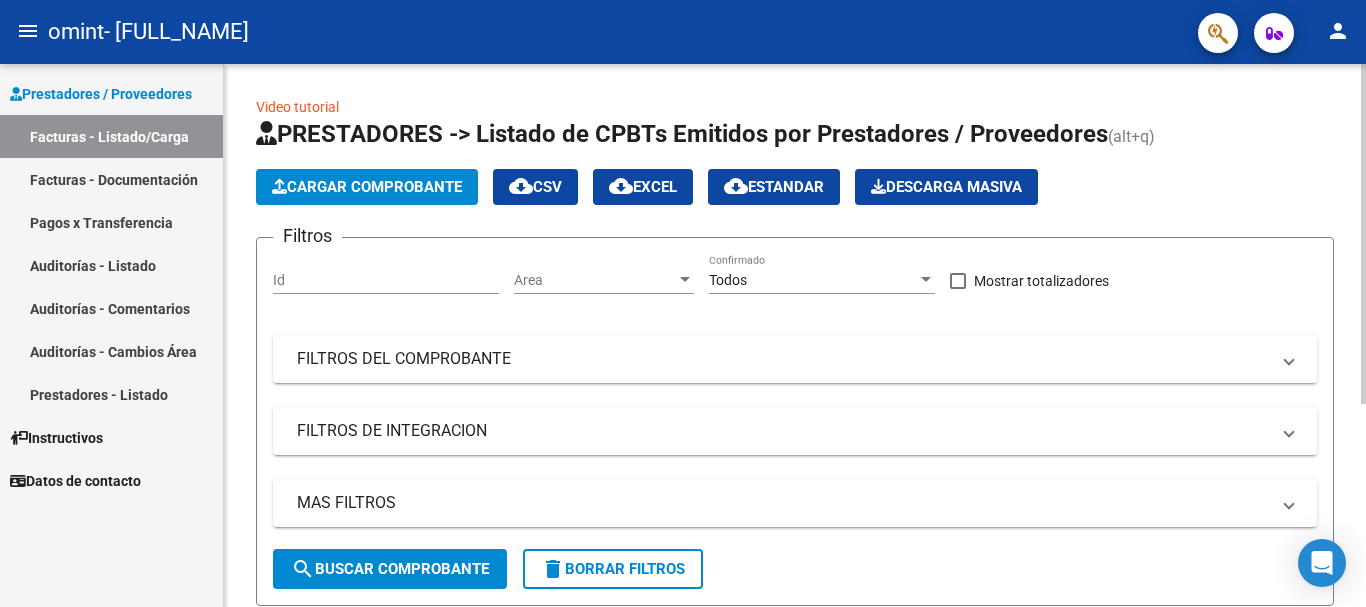 click on "menu   omint   - [FULL_NAME] person    Prestadores / Proveedores Facturas - Listado/Carga Facturas - Documentación Pagos x Transferencia Auditorías - Listado Auditorías - Comentarios Auditorías - Cambios Área Prestadores - Listado    Instructivos    Datos de contacto  Video tutorial   PRESTADORES -> Listado de CPBTs Emitidos por Prestadores / Proveedores (alt+q)   Cargar Comprobante
cloud_download  CSV  cloud_download  EXCEL  cloud_download  Estandar   Descarga Masiva
Filtros Id Area Area Todos Confirmado   Mostrar totalizadores   FILTROS DEL COMPROBANTE  Comprobante Tipo Comprobante Tipo Start date – End date Fec. Comprobante Desde / Hasta Días Emisión Desde(cant. días) Días Emisión Hasta(cant. días) CUIT / Razón Social Pto. Venta Nro. Comprobante Código SSS CAE Válido CAE Válido Todos Cargado Módulo Hosp. Todos Tiene facturacion Apócrifa Hospital Refes Todos Todos" 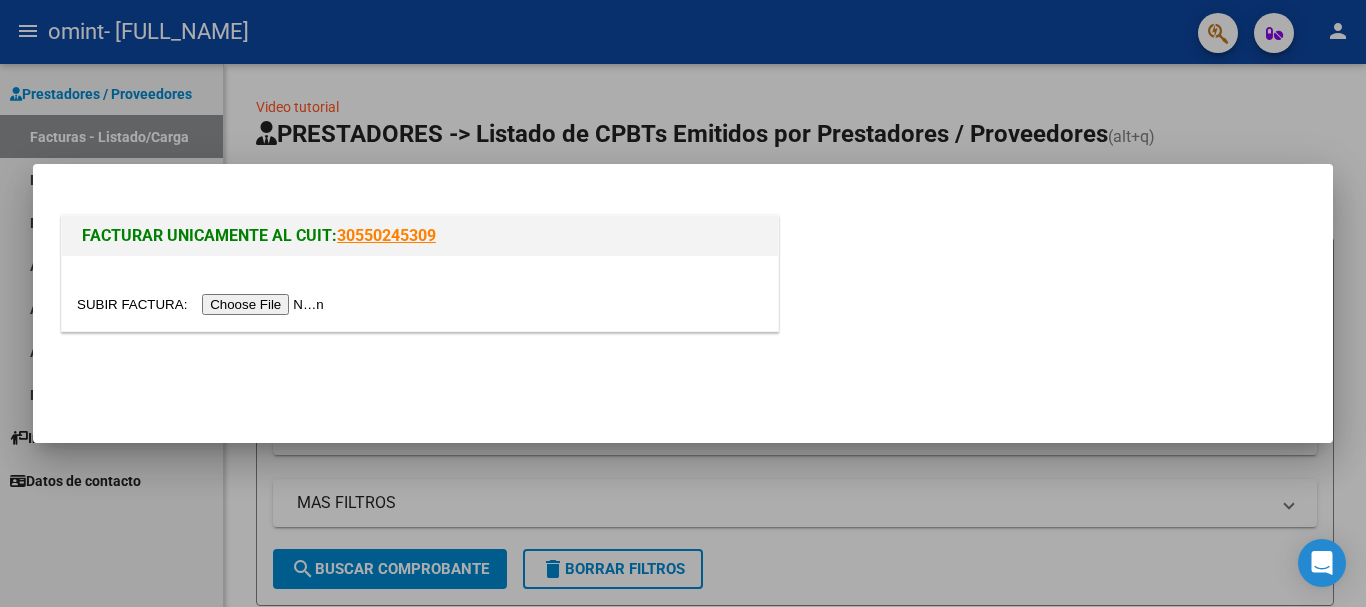 click at bounding box center [203, 304] 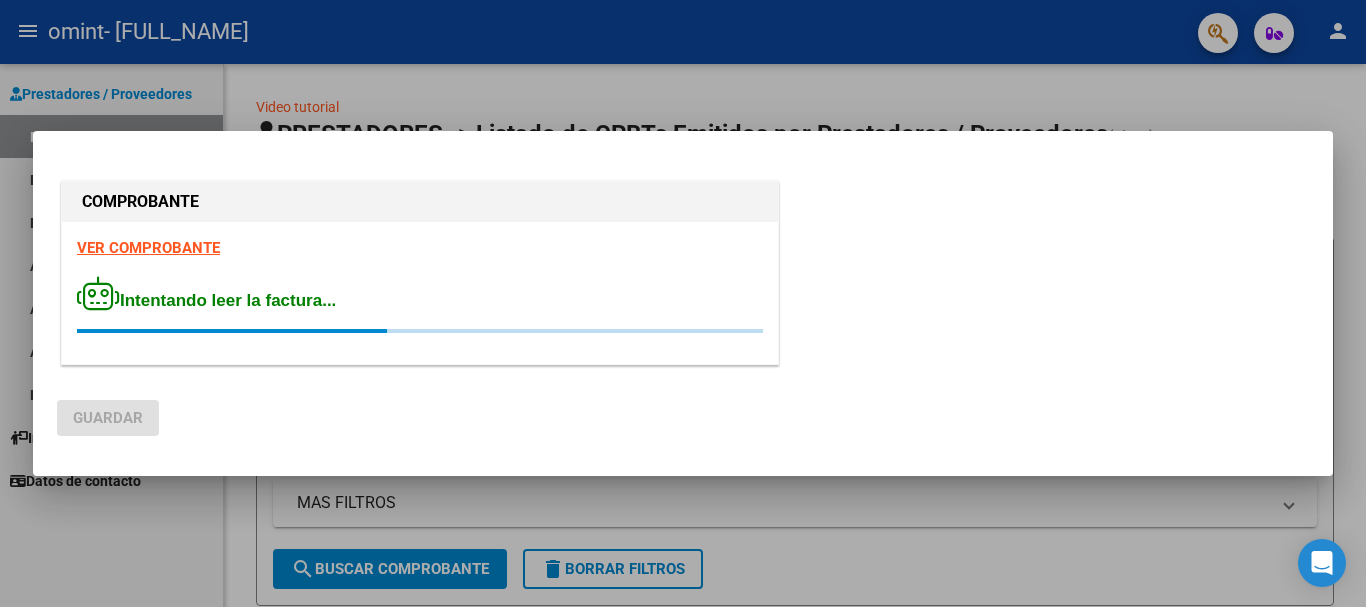 click at bounding box center [683, 303] 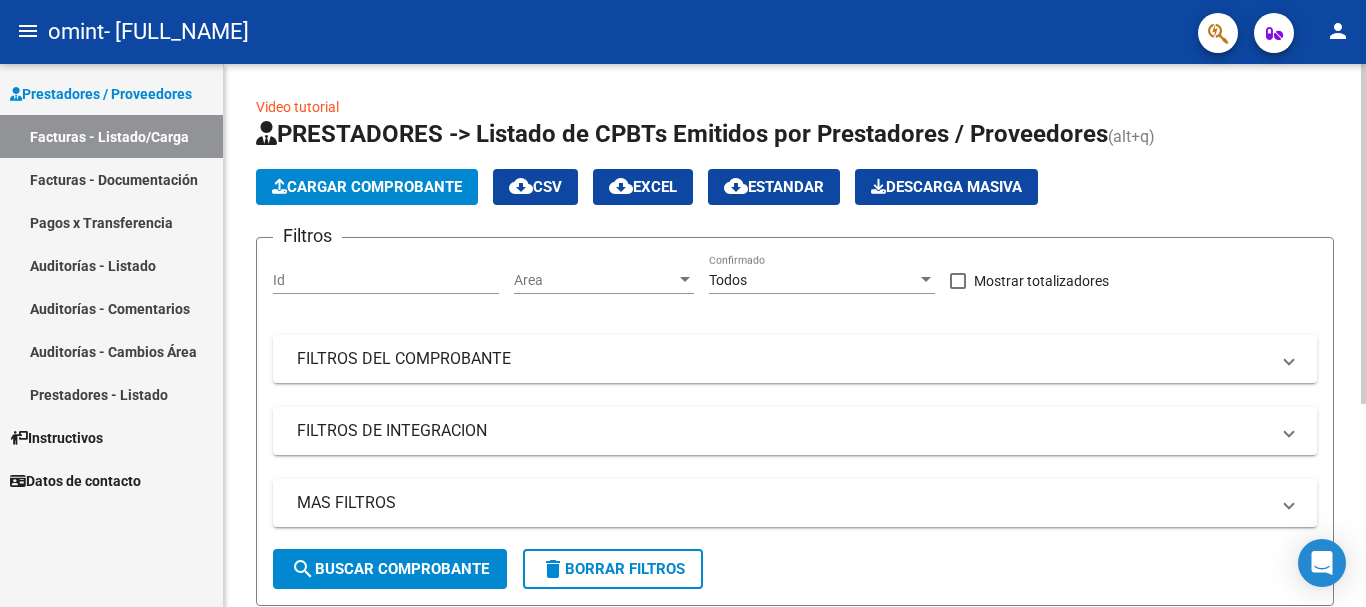 click on "Cargar Comprobante" 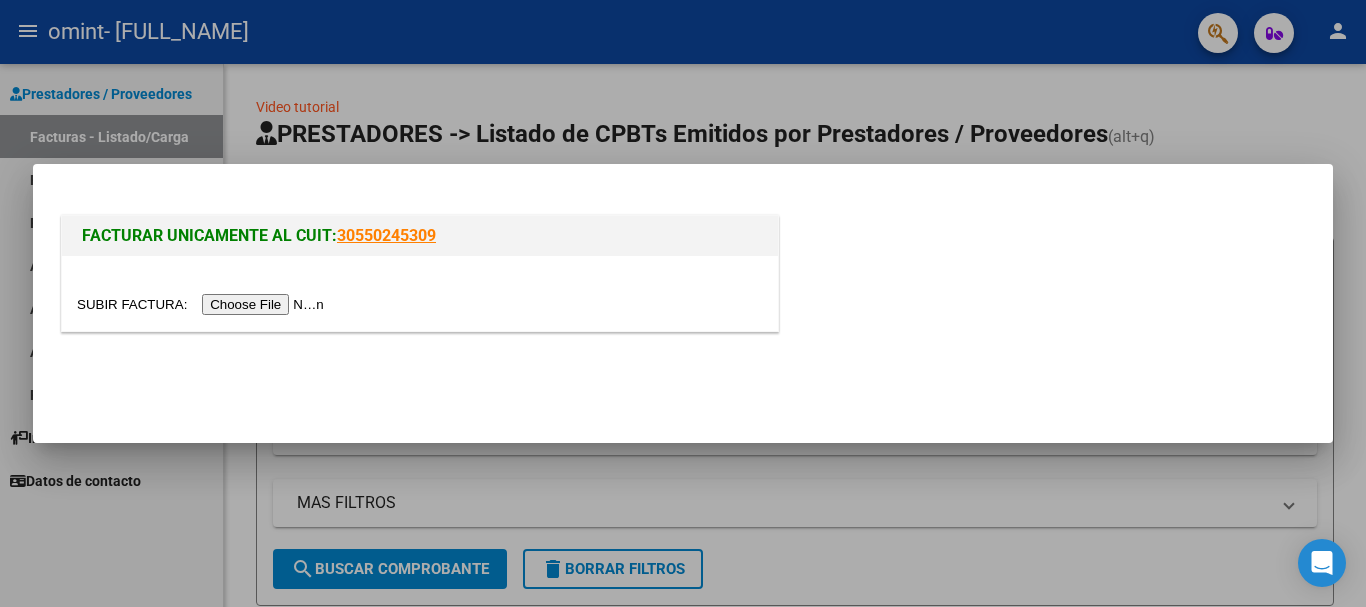 click at bounding box center (203, 304) 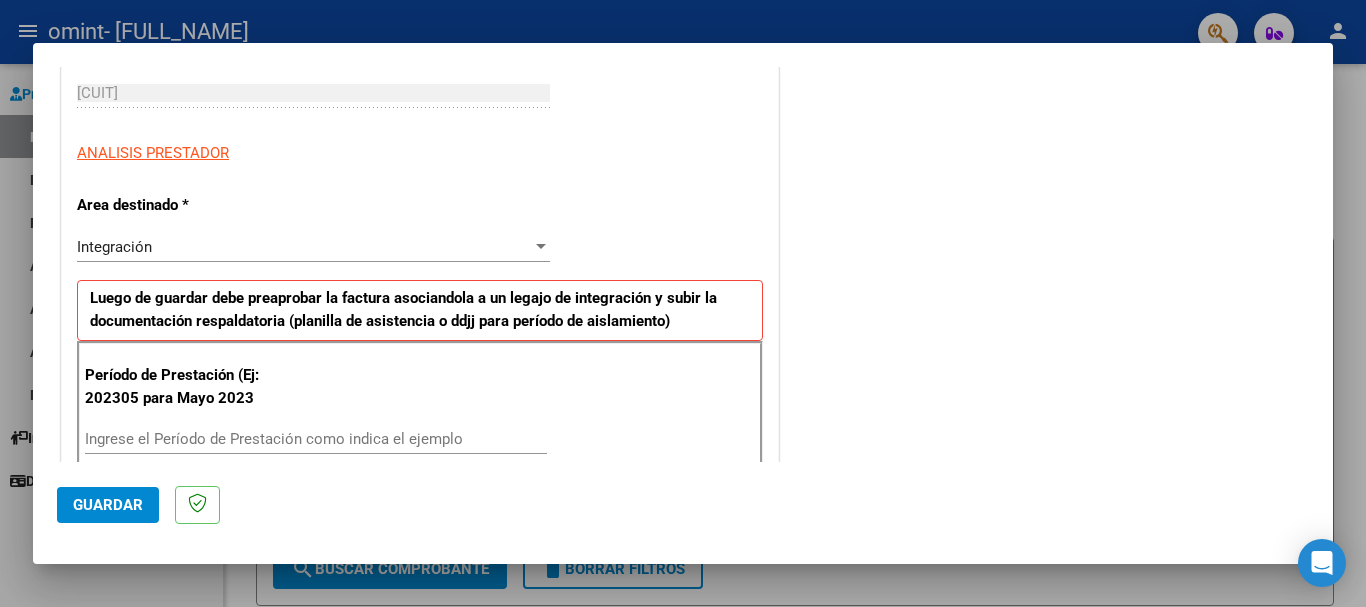 scroll, scrollTop: 311, scrollLeft: 0, axis: vertical 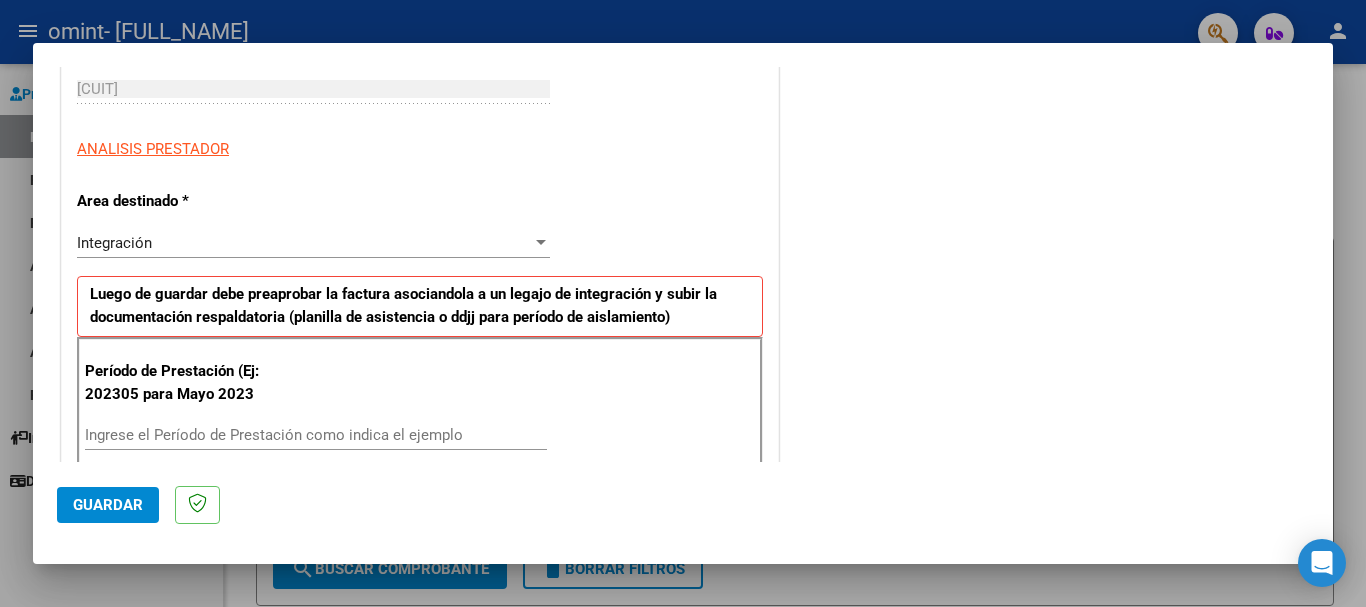 click on "Integración" at bounding box center (304, 243) 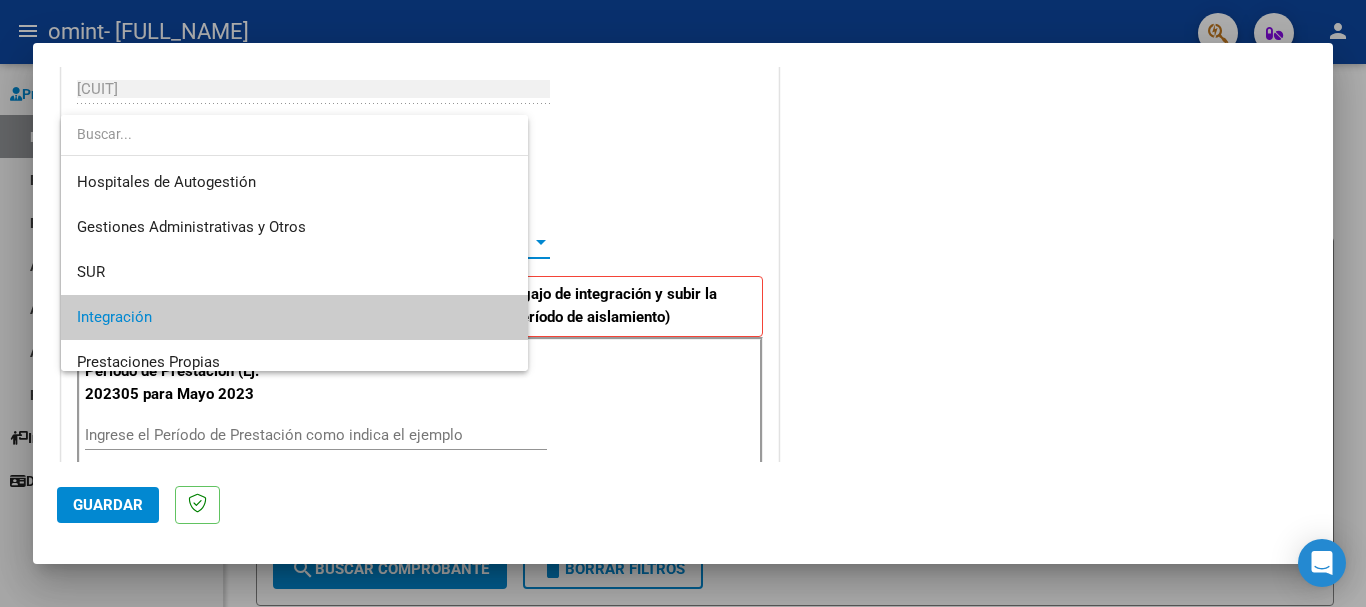 scroll, scrollTop: 75, scrollLeft: 0, axis: vertical 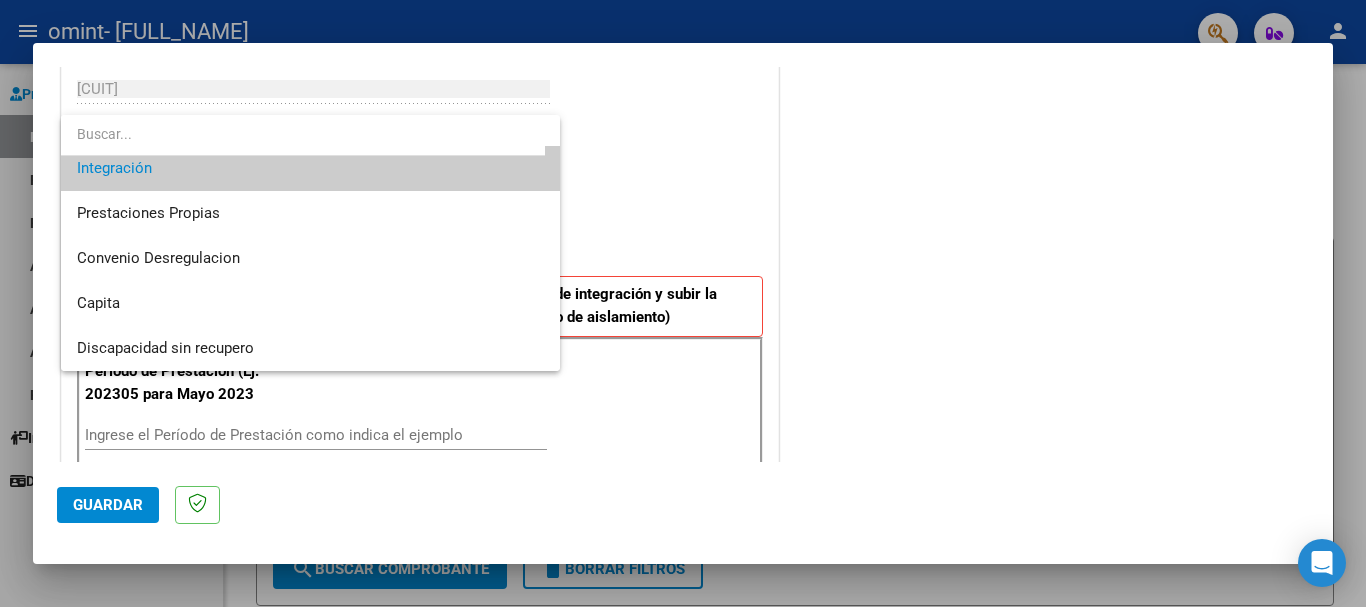click at bounding box center [683, 303] 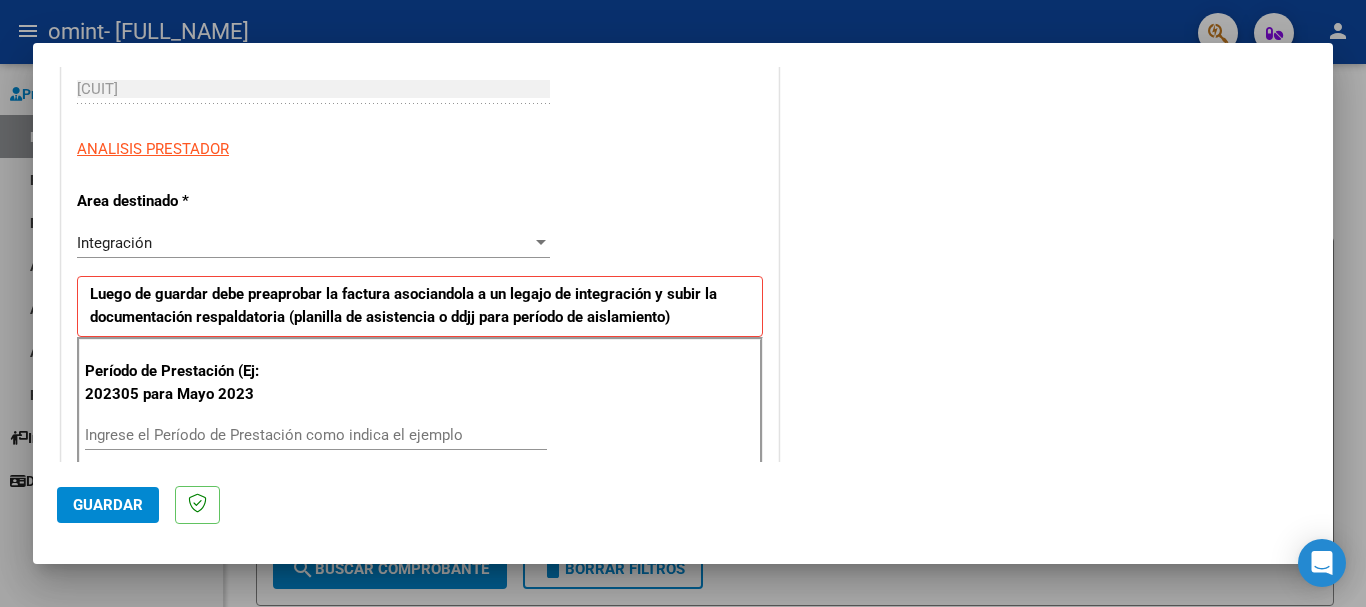 click at bounding box center (683, 303) 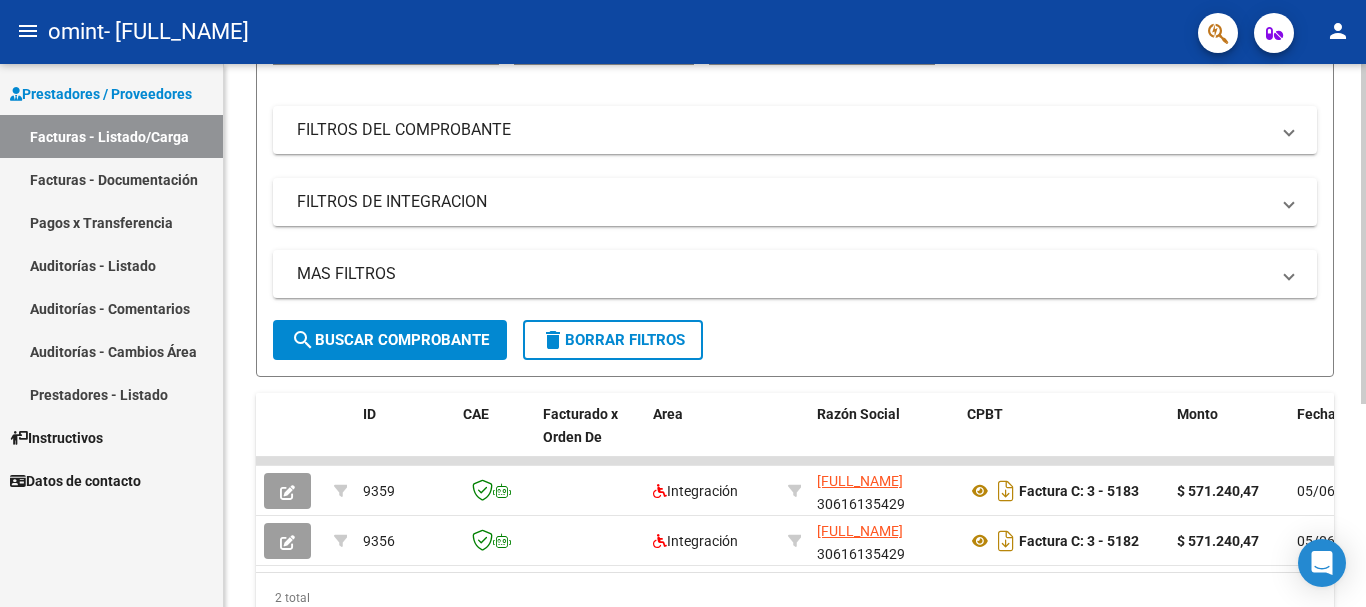scroll, scrollTop: 325, scrollLeft: 0, axis: vertical 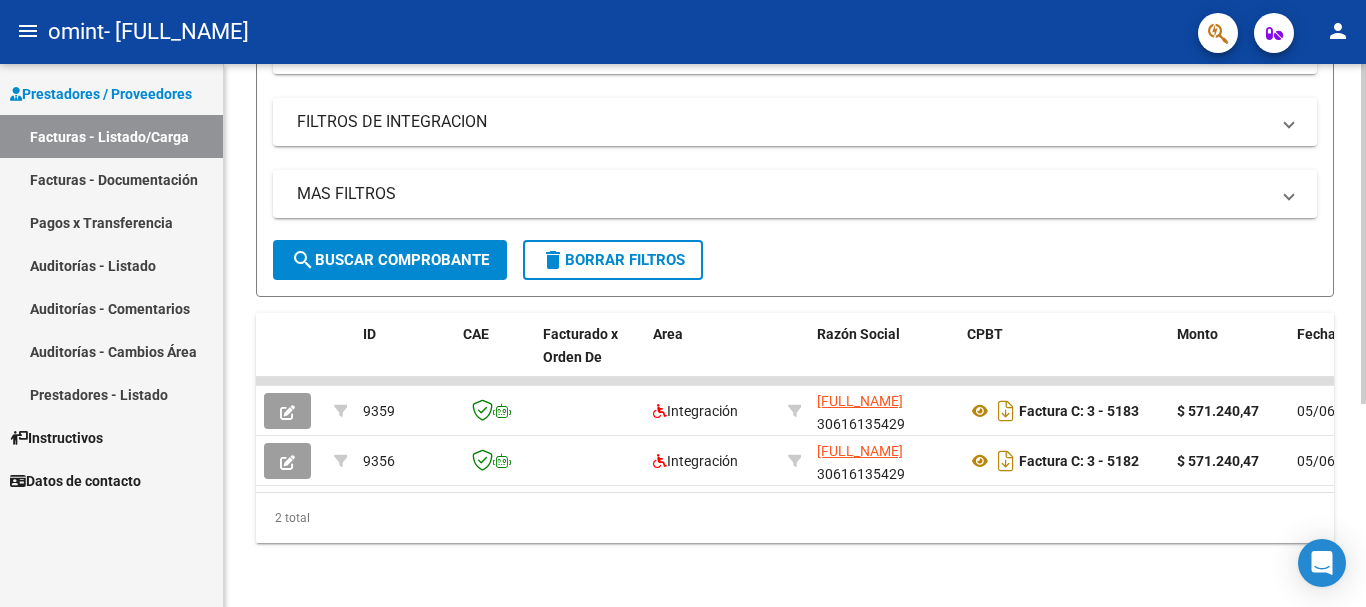 click 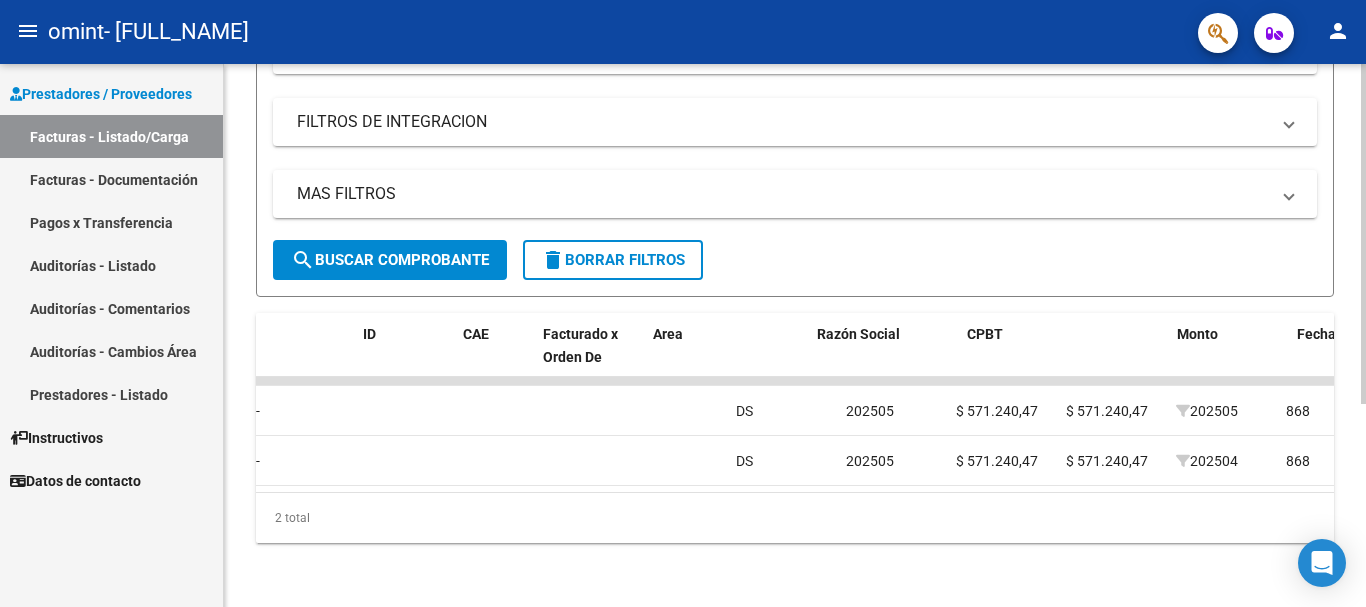 scroll, scrollTop: 0, scrollLeft: 0, axis: both 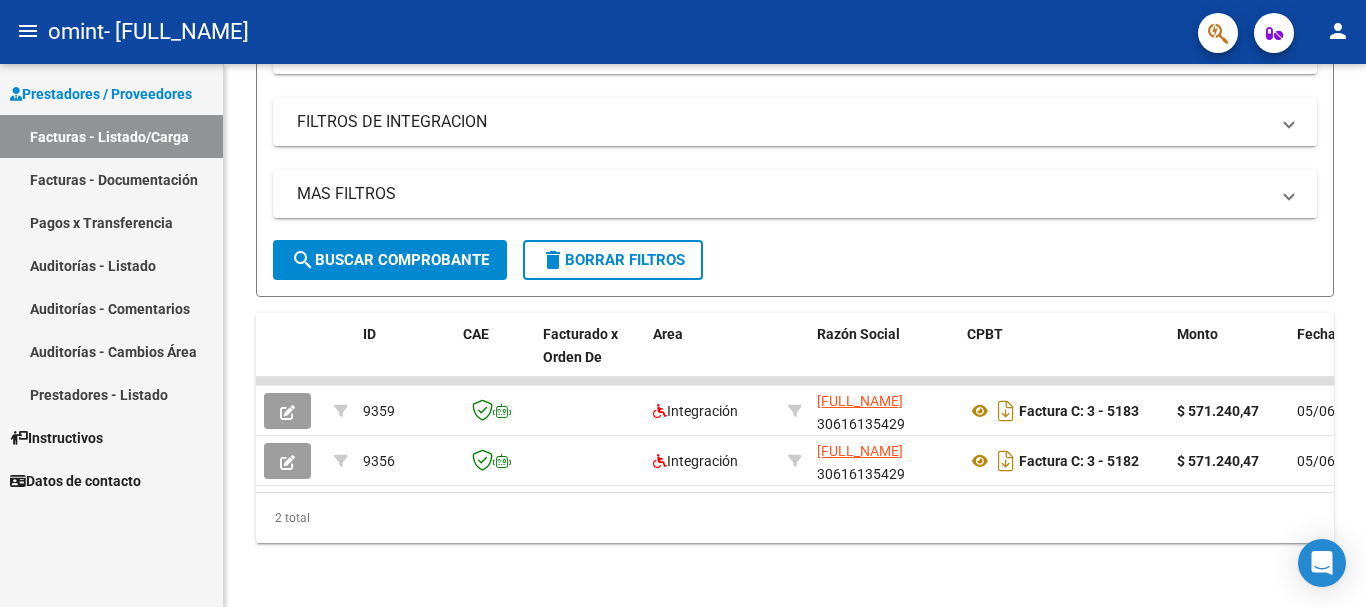 click on "Datos de contacto" at bounding box center (111, 480) 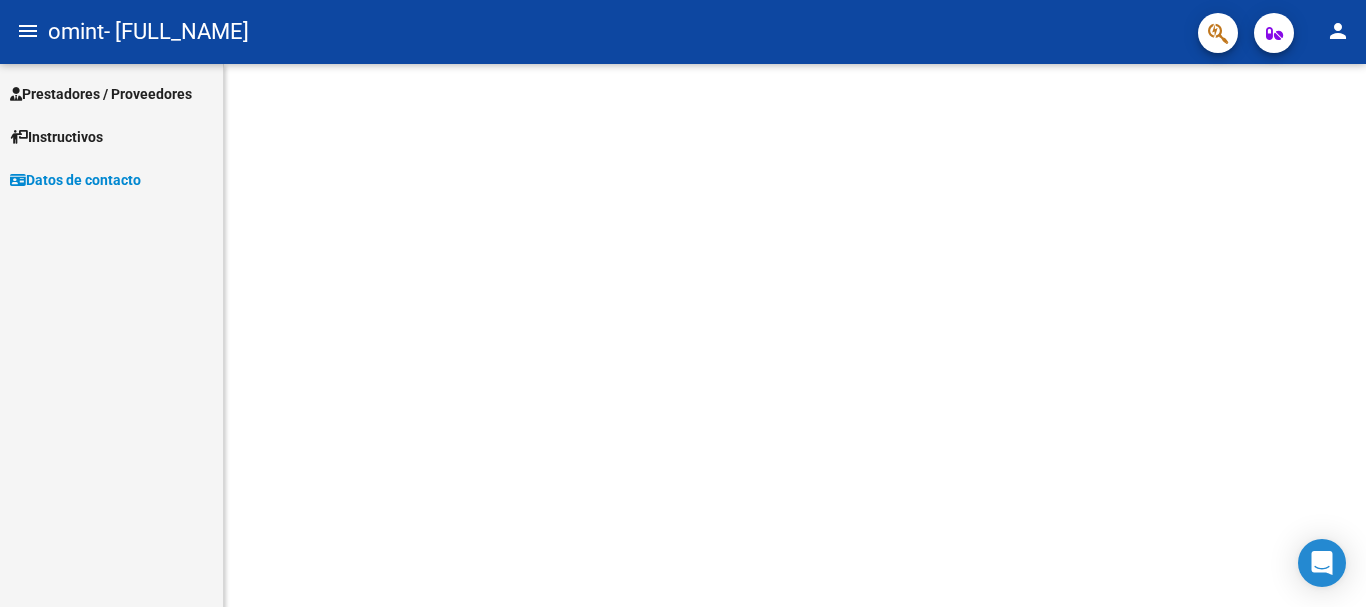 scroll, scrollTop: 0, scrollLeft: 0, axis: both 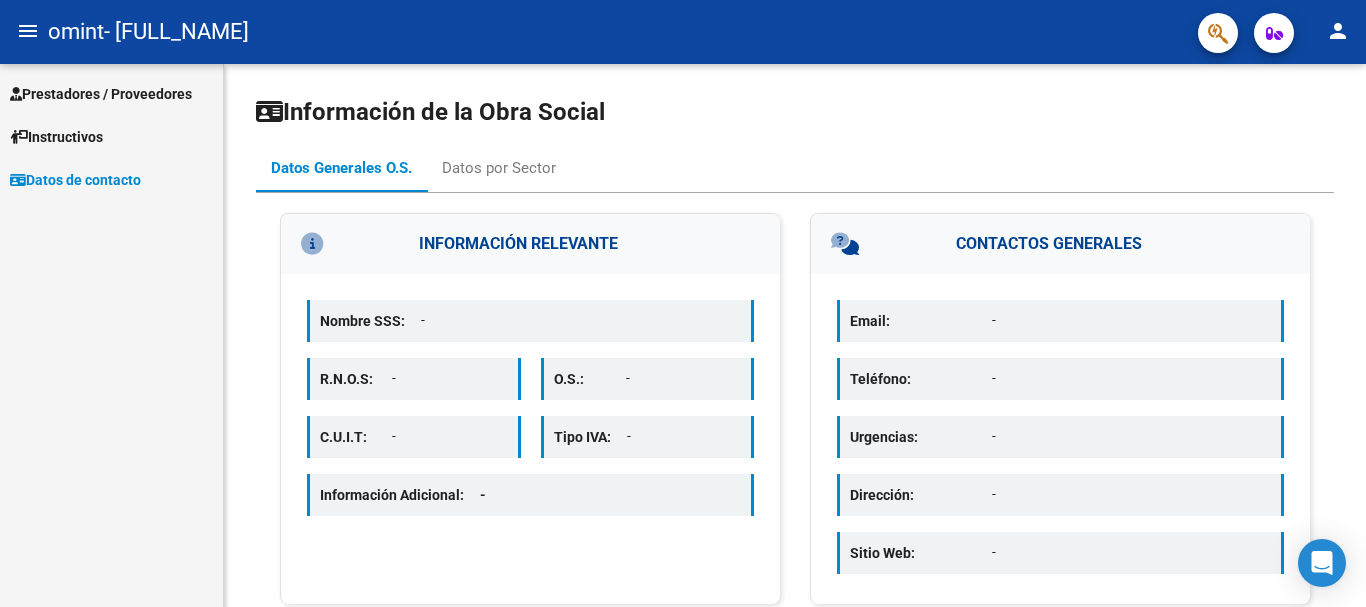 click on "Instructivos" at bounding box center (56, 137) 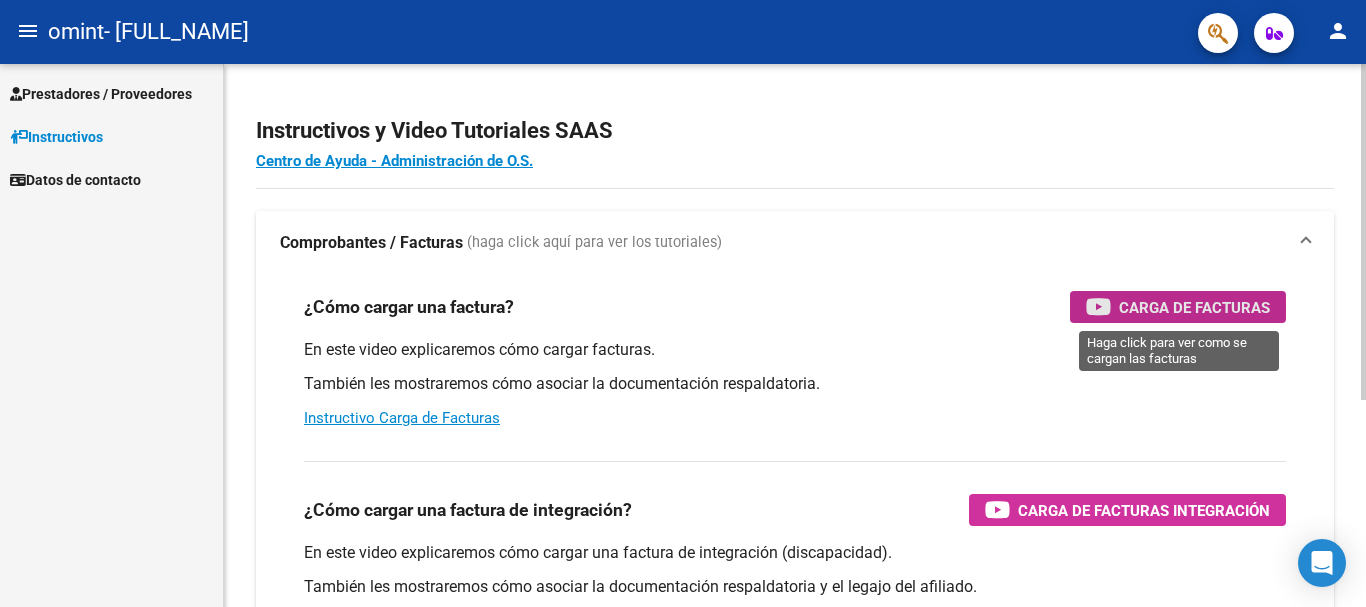 click on "Carga de Facturas" at bounding box center [1194, 307] 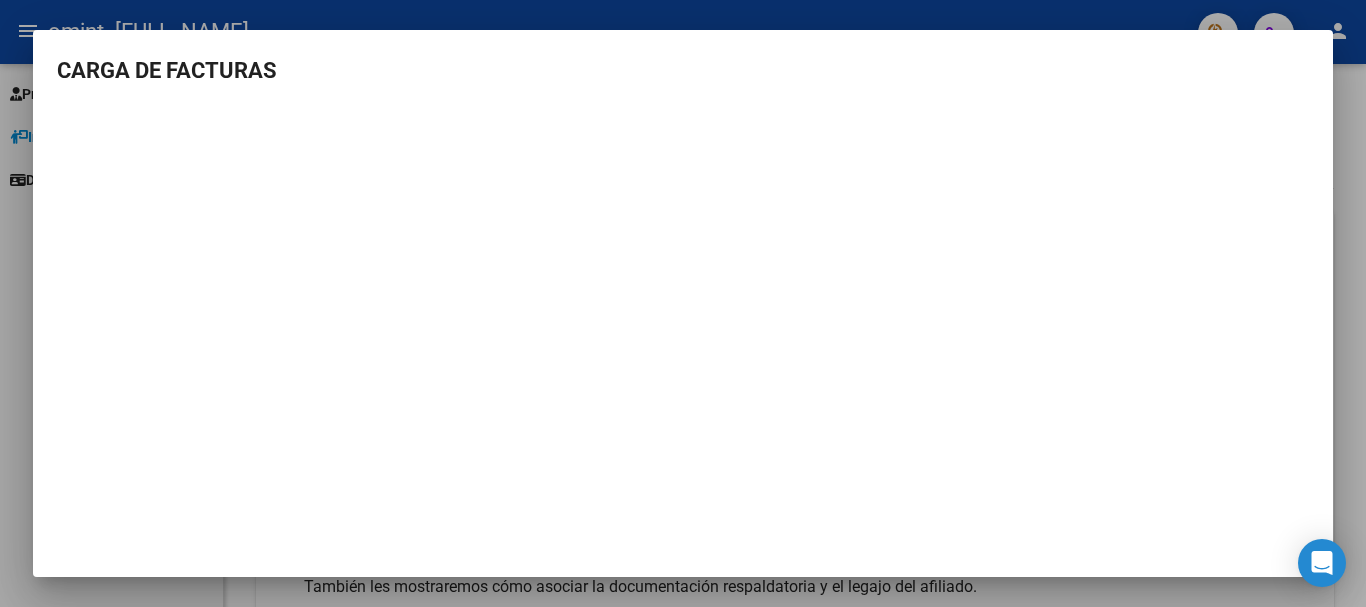 click at bounding box center (683, 303) 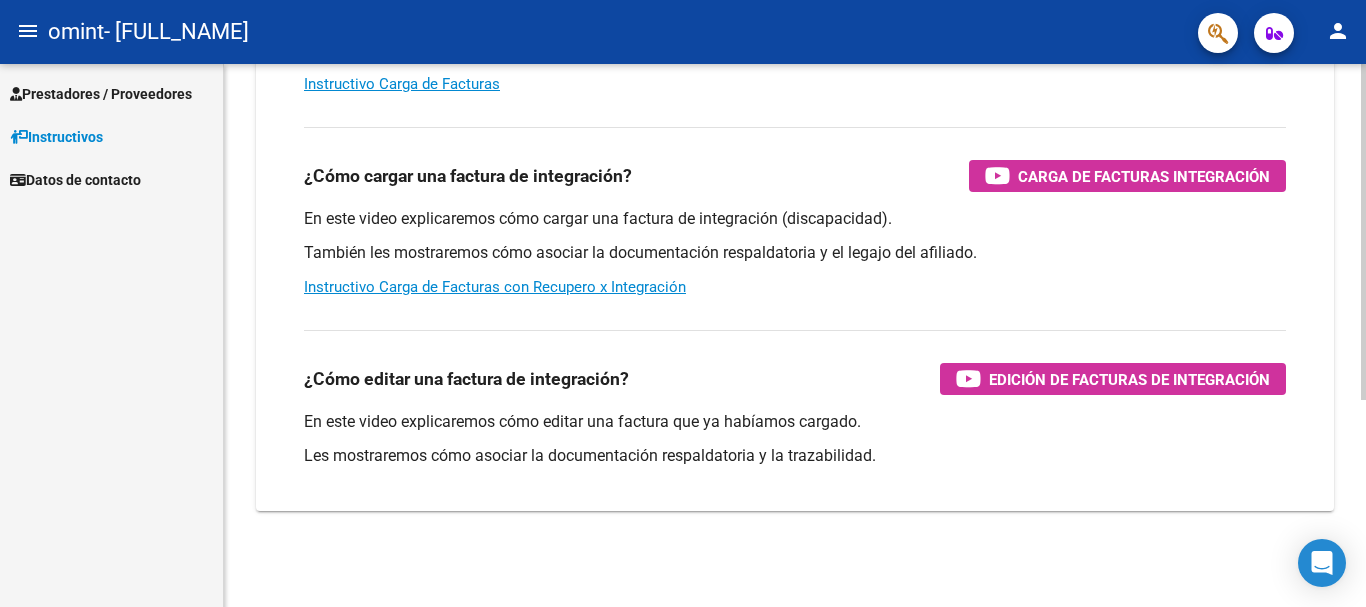 scroll, scrollTop: 68, scrollLeft: 0, axis: vertical 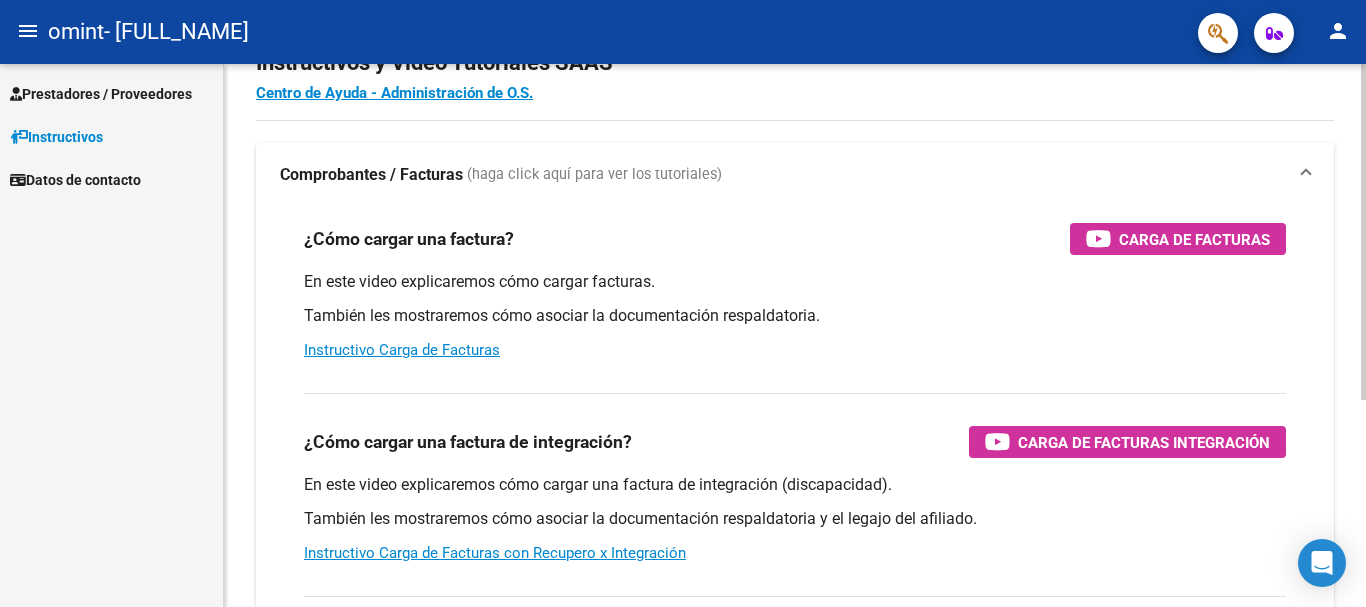 click on "Instructivos y Video Tutoriales SAAS Centro de Ayuda - Administración de O.S. Comprobantes / Facturas     (haga click aquí para ver los tutoriales) ¿Cómo cargar una factura?    Carga de Facturas En este video explicaremos cómo cargar facturas. También les mostraremos cómo asociar la documentación respaldatoria. Instructivo Carga de Facturas ¿Cómo cargar una factura de integración?    Carga de Facturas Integración En este video explicaremos cómo cargar una factura de integración (discapacidad). También les mostraremos cómo asociar la documentación respaldatoria y el legajo del afiliado. Instructivo Carga de Facturas con Recupero x Integración ¿Cómo editar una factura de integración?    Edición de Facturas de integración En este video explicaremos cómo editar una factura que ya habíamos cargado. Les mostraremos cómo asociar la documentación respaldatoria y la trazabilidad." 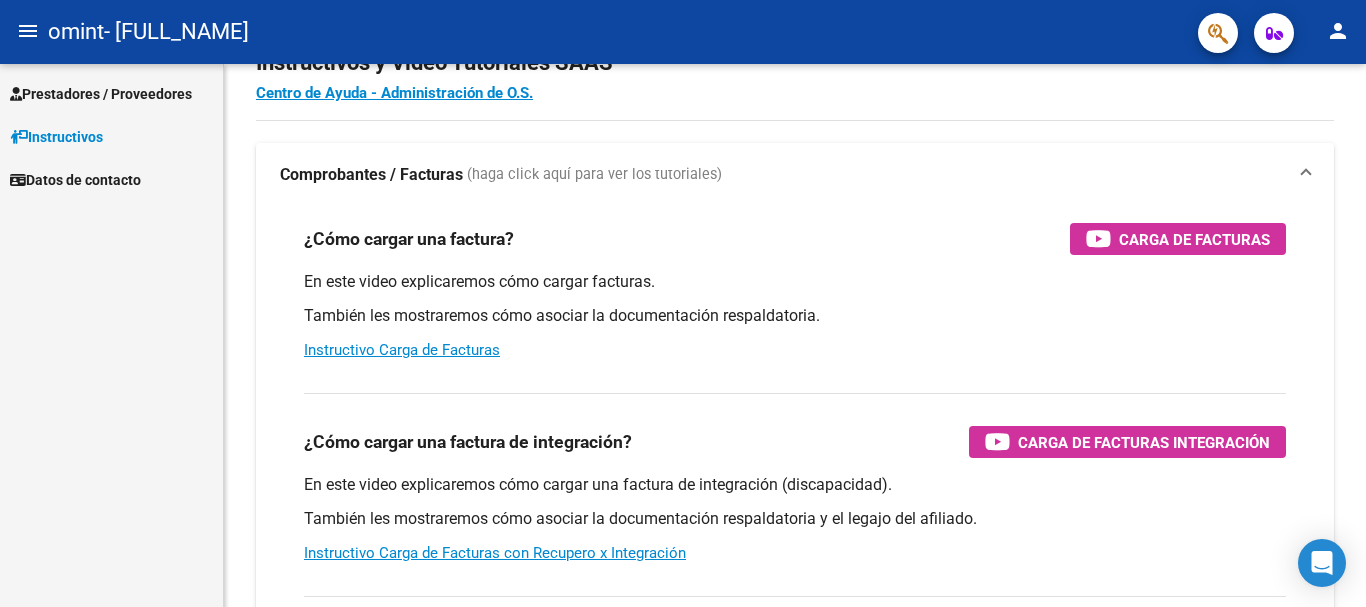 click on "Prestadores / Proveedores" at bounding box center (101, 94) 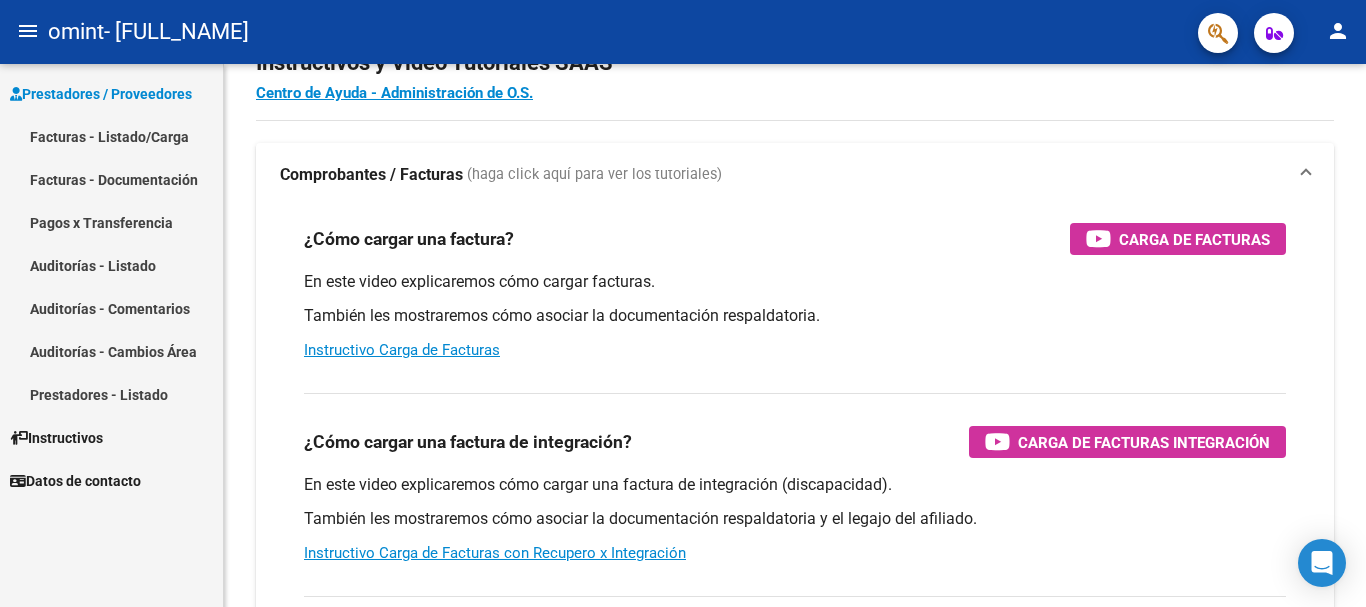 click on "Facturas - Listado/Carga" at bounding box center (111, 136) 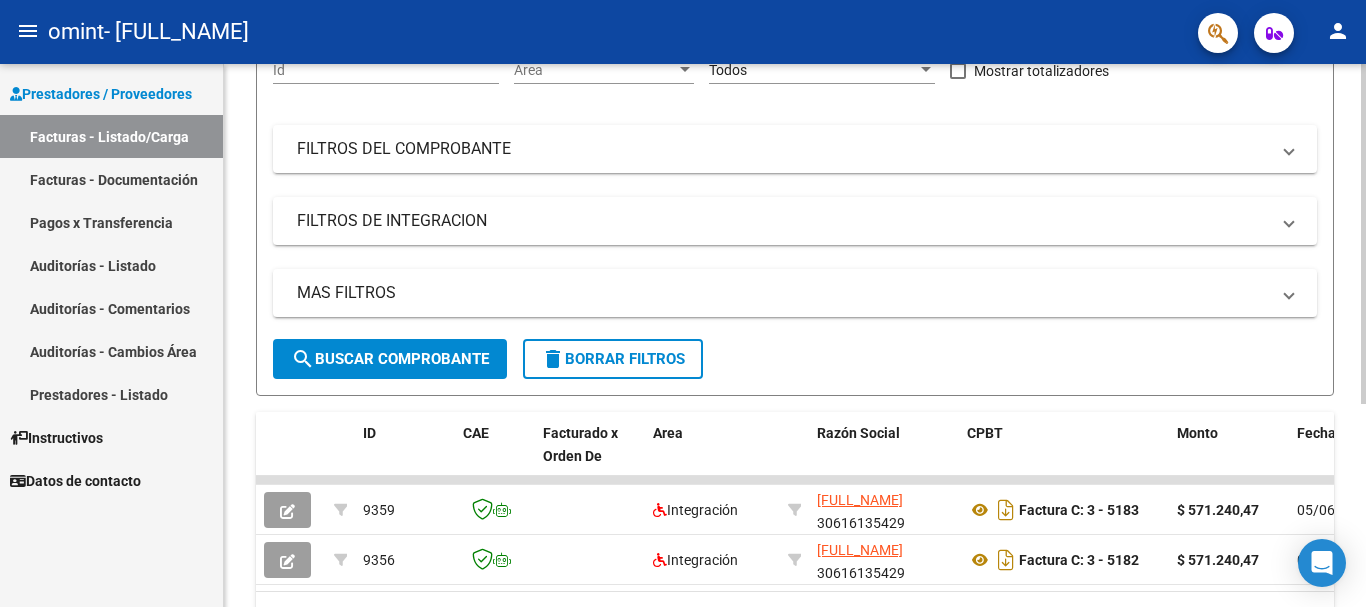 scroll, scrollTop: 300, scrollLeft: 0, axis: vertical 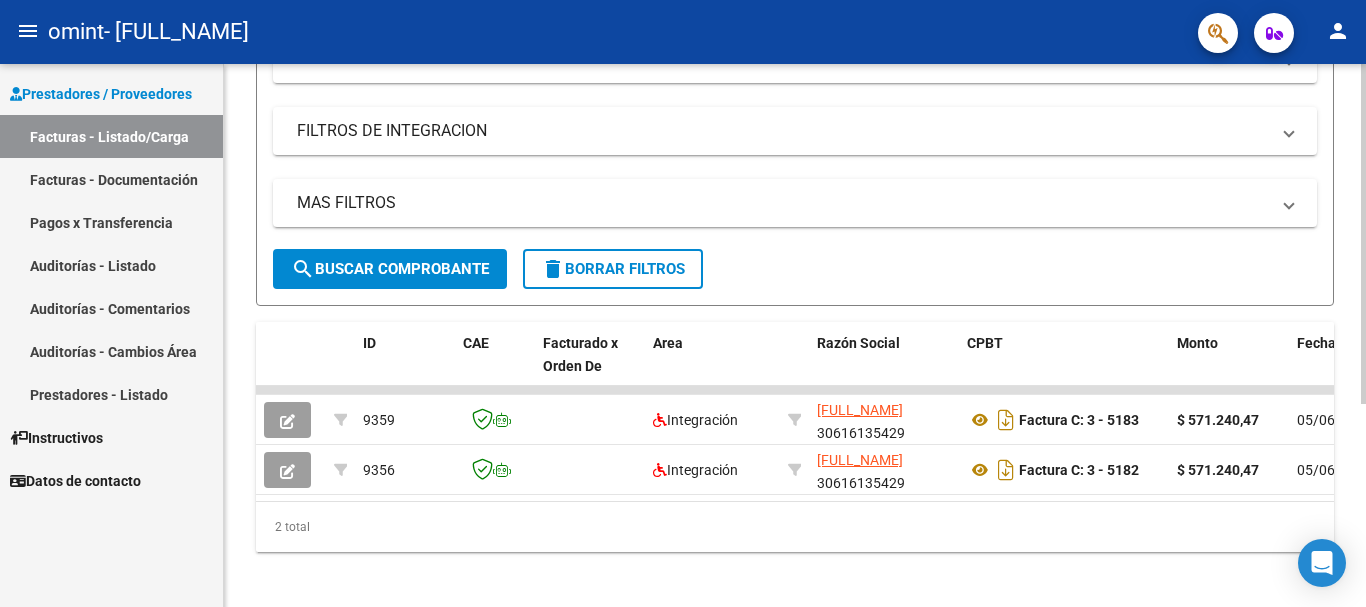 click 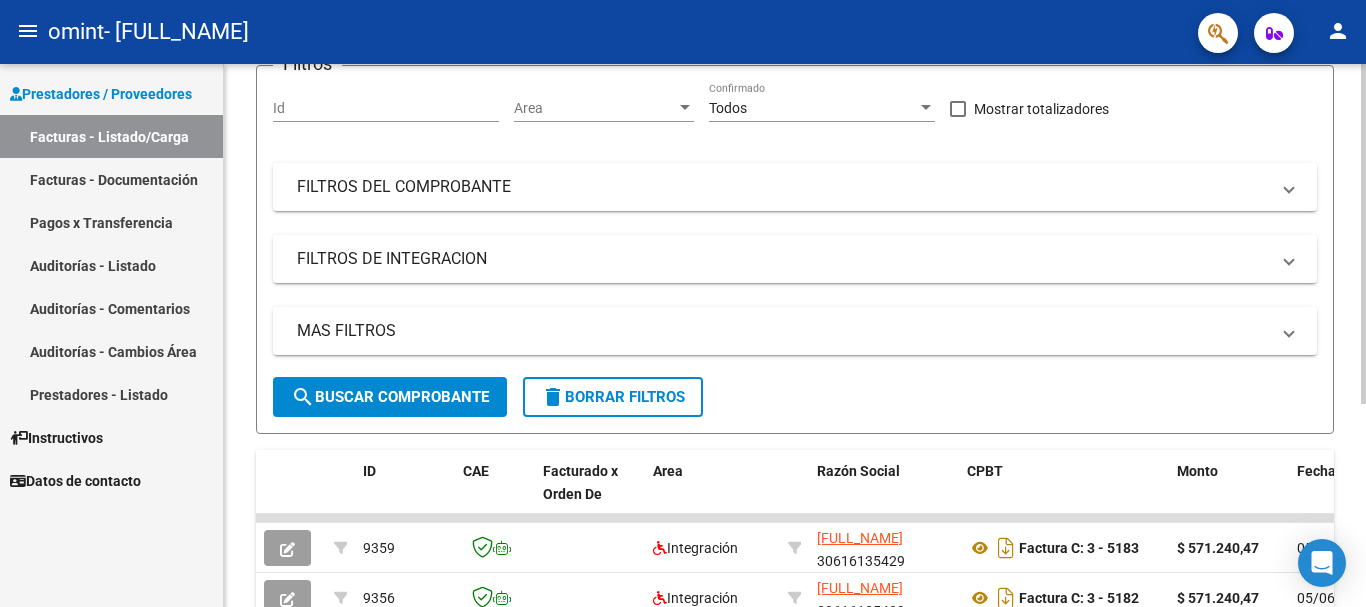 scroll, scrollTop: 0, scrollLeft: 0, axis: both 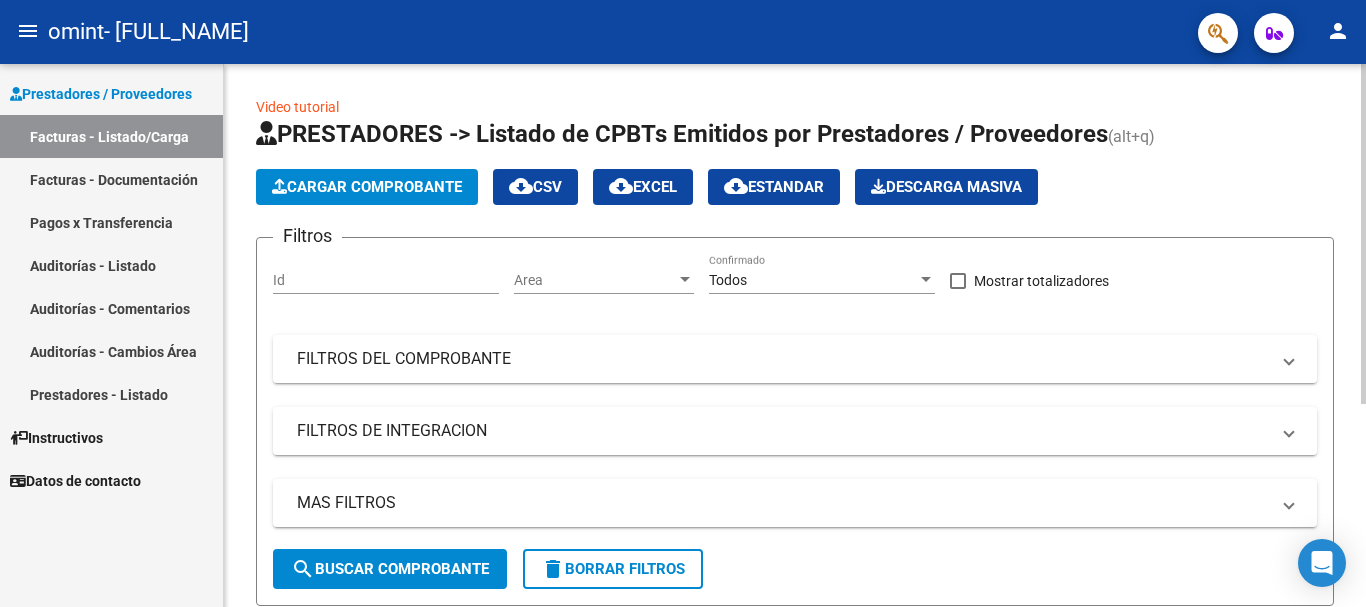 click on "menu   omint   - [FULL_NAME] person    Prestadores / Proveedores Facturas - Listado/Carga Facturas - Documentación Pagos x Transferencia Auditorías - Listado Auditorías - Comentarios Auditorías - Cambios Área Prestadores - Listado    Instructivos    Datos de contacto  Video tutorial   PRESTADORES -> Listado de CPBTs Emitidos por Prestadores / Proveedores (alt+q)   Cargar Comprobante
cloud_download  CSV  cloud_download  EXCEL  cloud_download  Estandar   Descarga Masiva
Filtros Id Area Area Todos Confirmado   Mostrar totalizadores   FILTROS DEL COMPROBANTE  Comprobante Tipo Comprobante Tipo Start date – End date Fec. Comprobante Desde / Hasta Días Emisión Desde(cant. días) Días Emisión Hasta(cant. días) CUIT / Razón Social Pto. Venta Nro. Comprobante Código SSS CAE Válido CAE Válido Todos Cargado Módulo Hosp. Todos Tiene facturacion Apócrifa Hospital Refes Todos Todos" 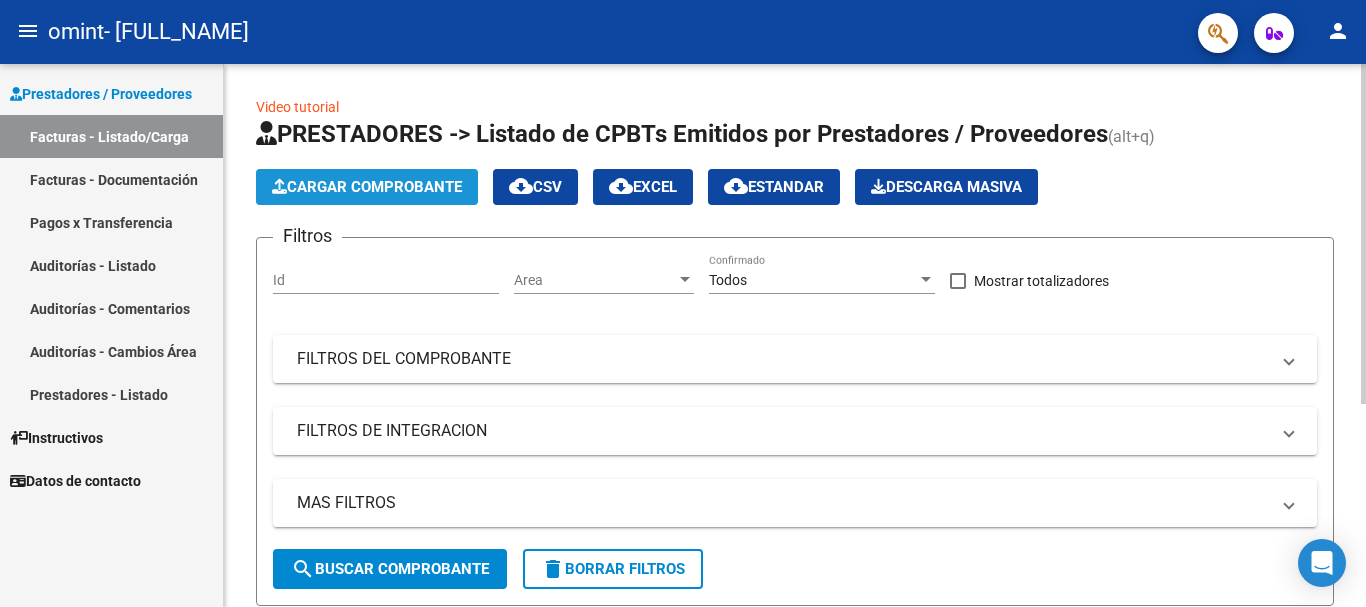 click on "Cargar Comprobante" 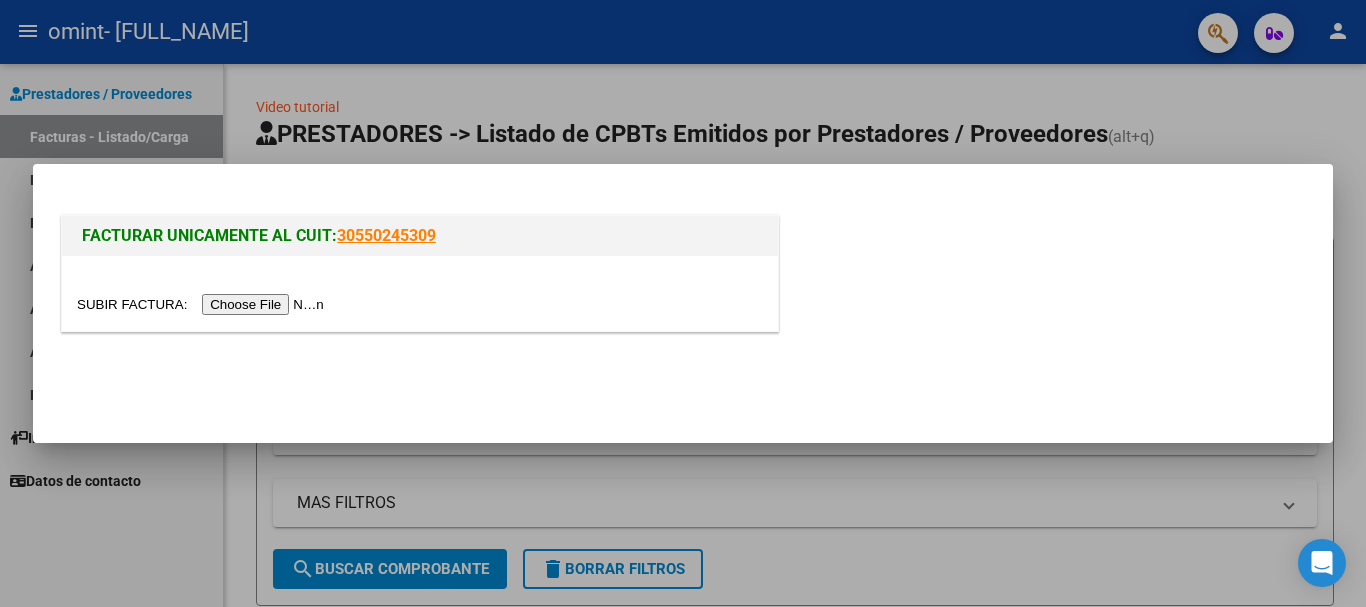 click at bounding box center [203, 304] 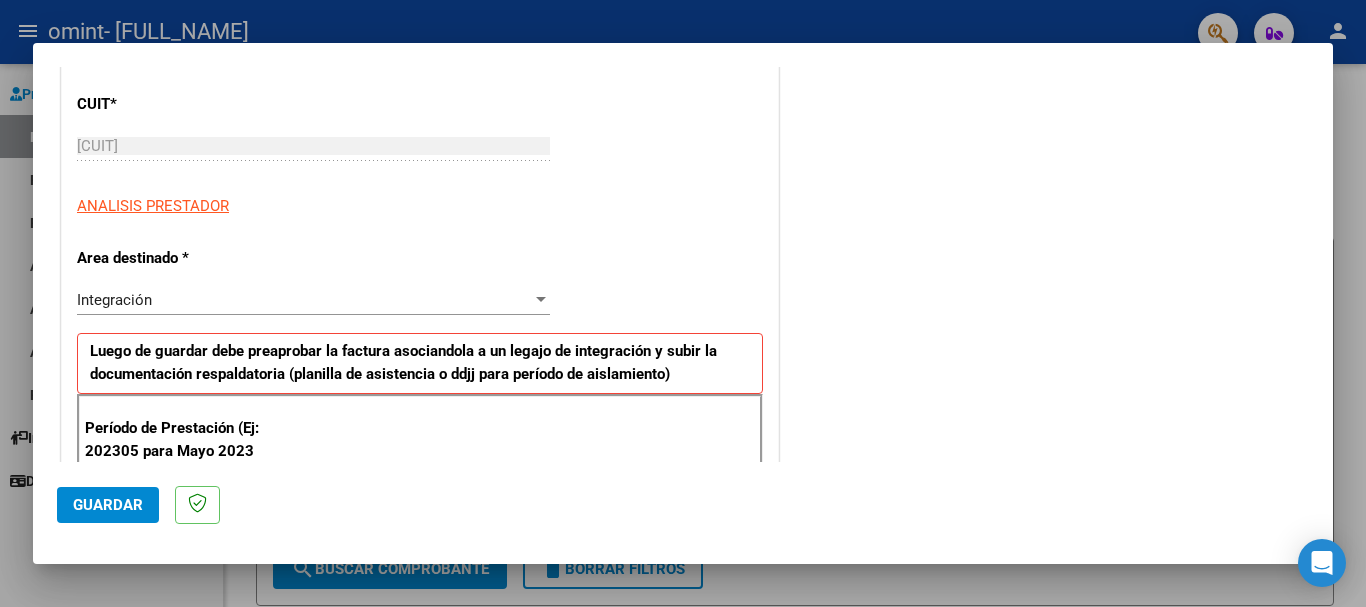 scroll, scrollTop: 388, scrollLeft: 0, axis: vertical 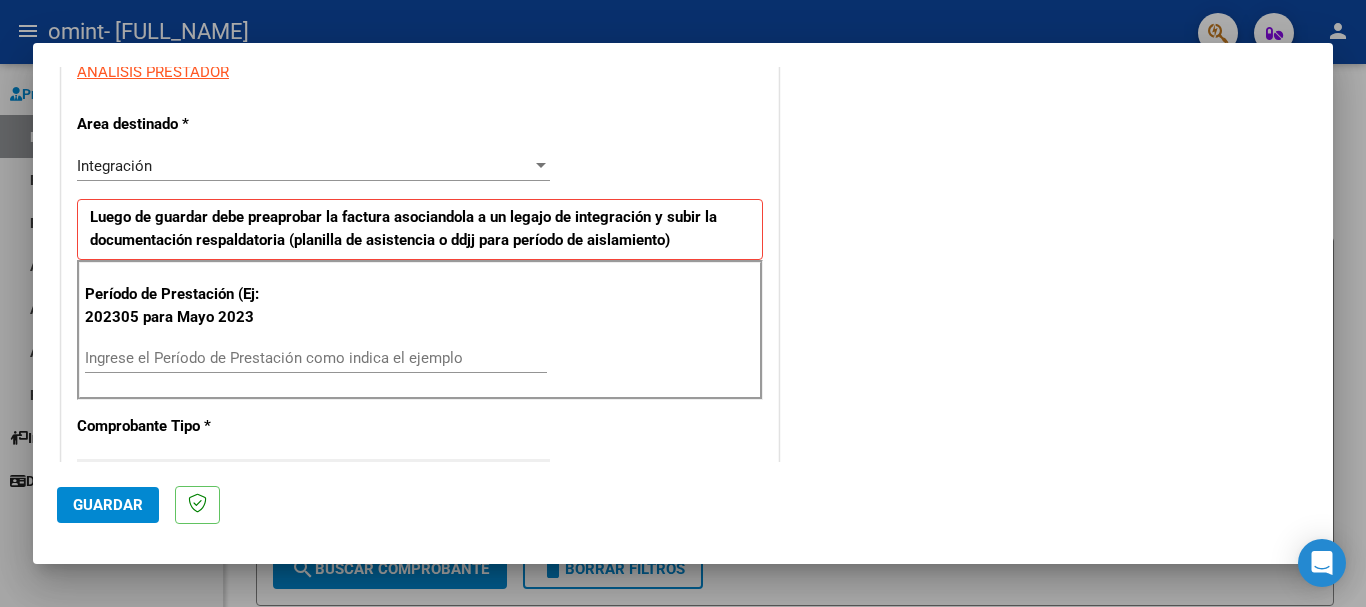 click on "Ingrese el Período de Prestación como indica el ejemplo" at bounding box center [316, 358] 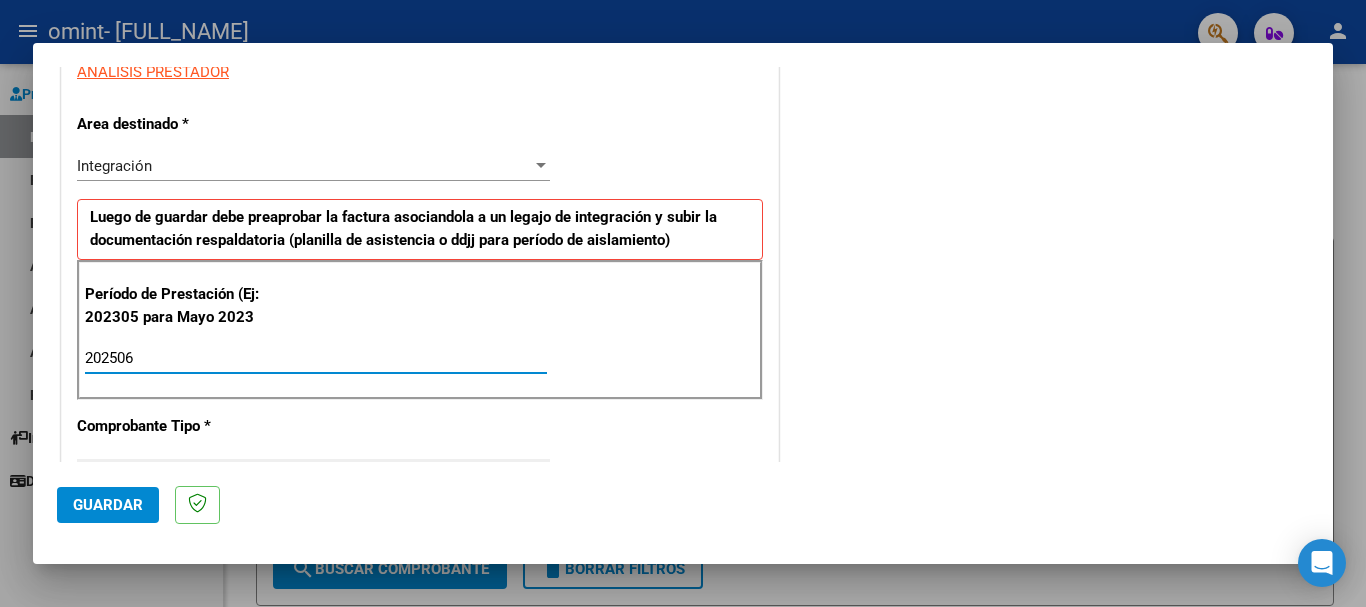 type on "202506" 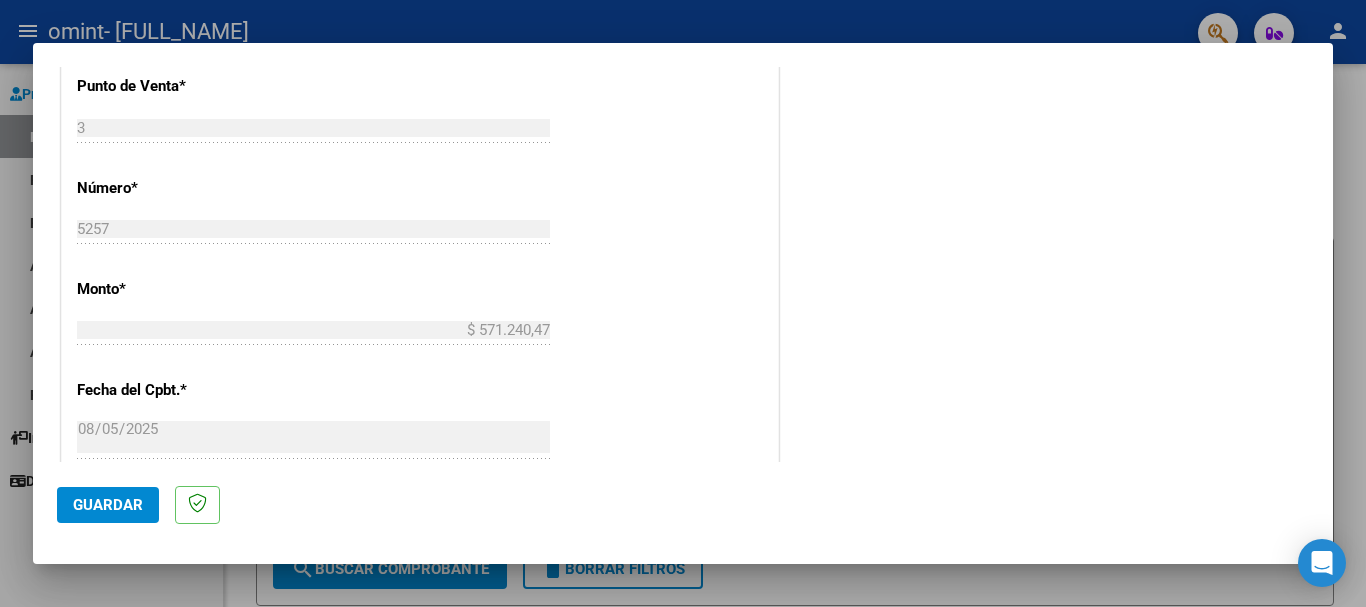 scroll, scrollTop: 834, scrollLeft: 0, axis: vertical 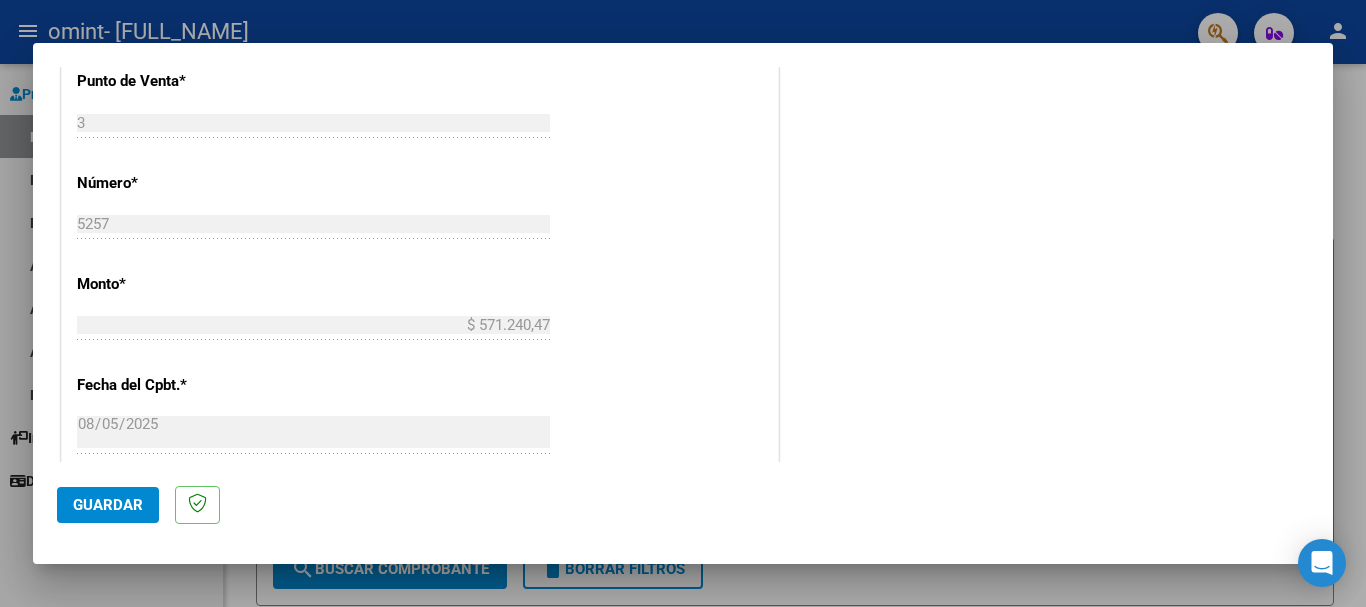 click on "COMENTARIOS Comentarios del Prestador / Gerenciador:" at bounding box center [1046, 105] 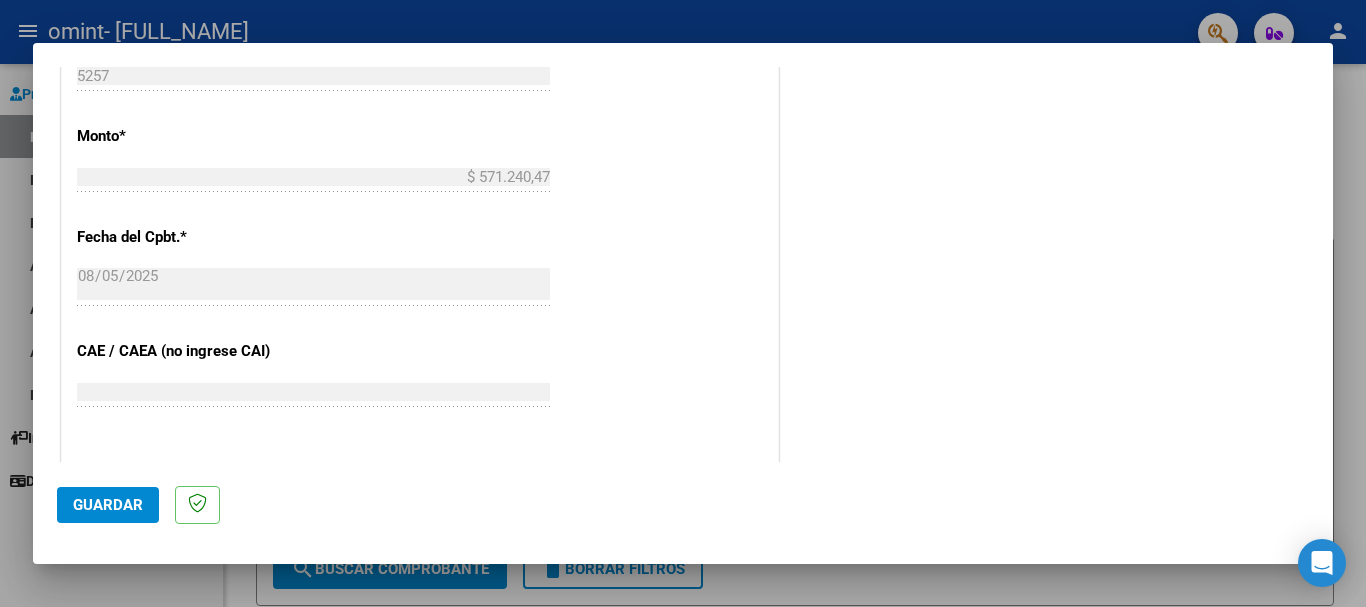 scroll, scrollTop: 987, scrollLeft: 0, axis: vertical 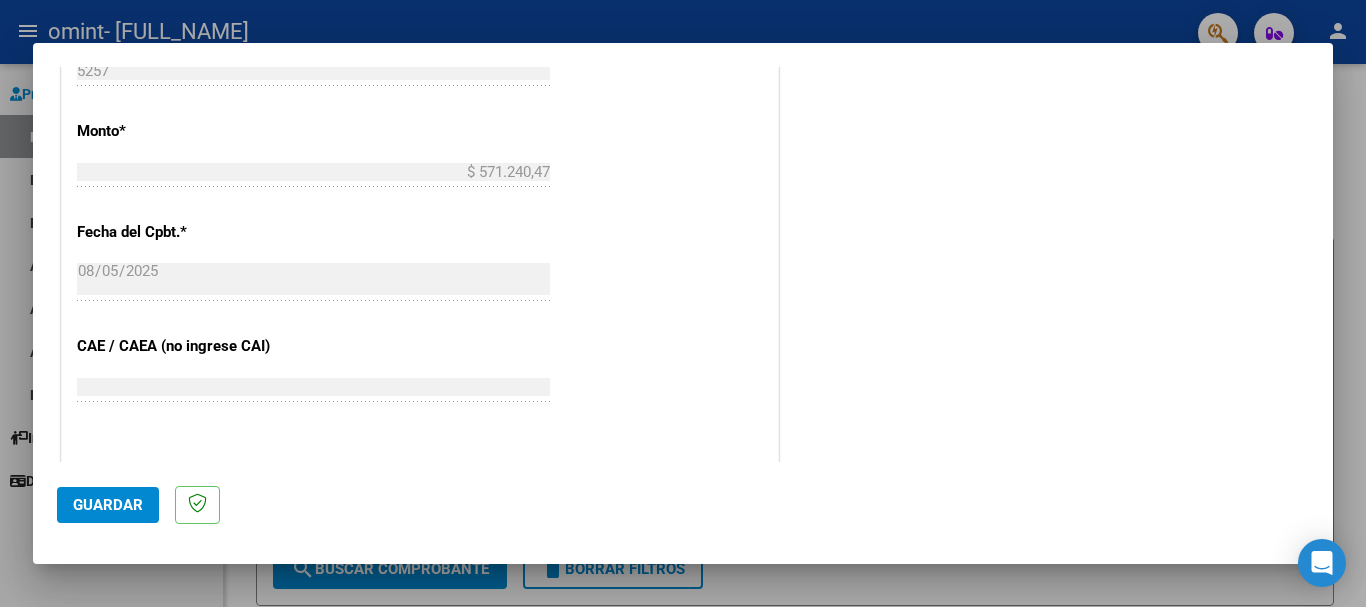 drag, startPoint x: 1334, startPoint y: 329, endPoint x: 1335, endPoint y: 339, distance: 10.049875 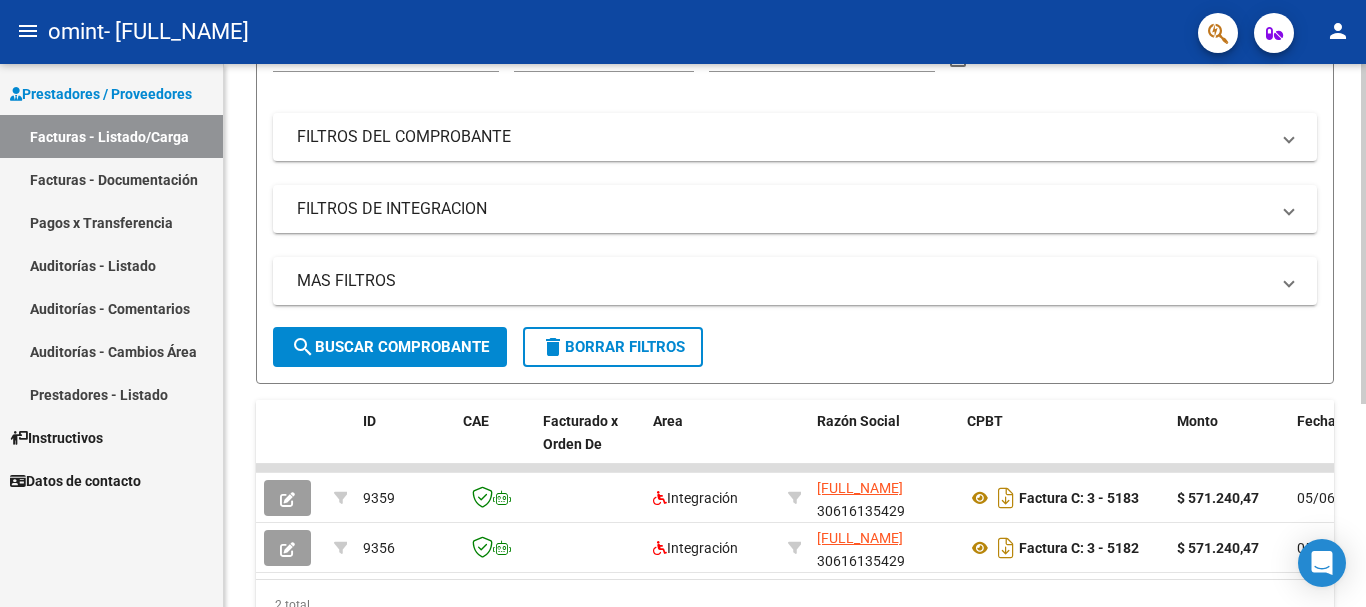scroll, scrollTop: 325, scrollLeft: 0, axis: vertical 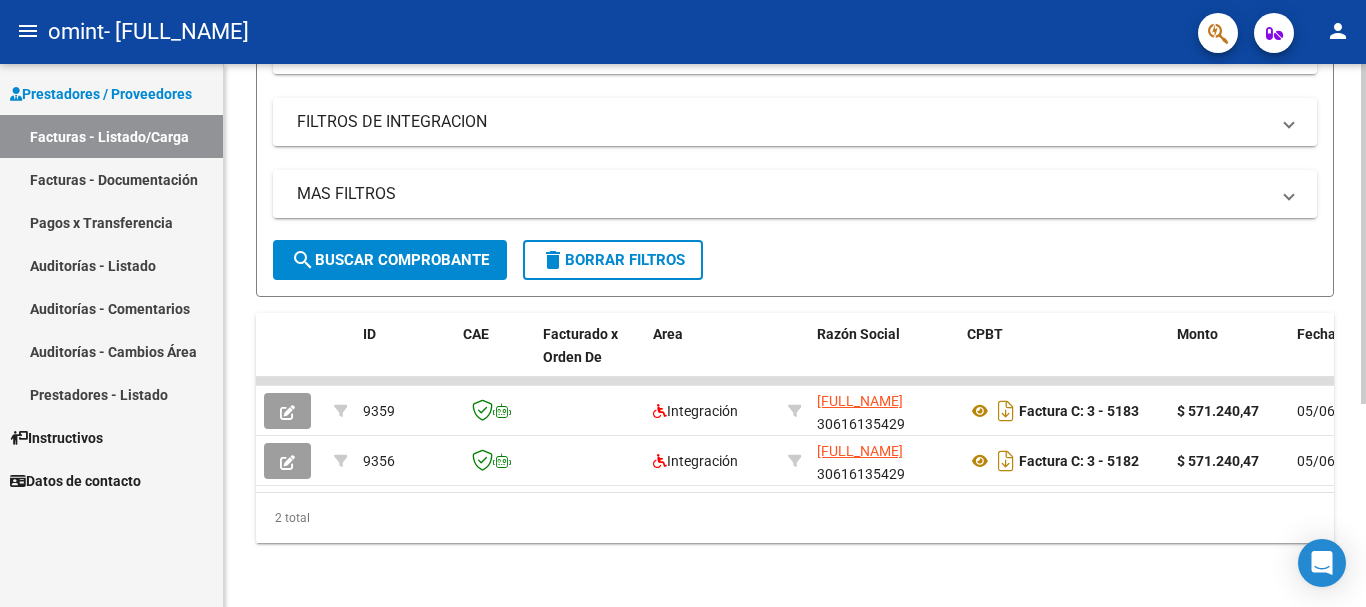 click 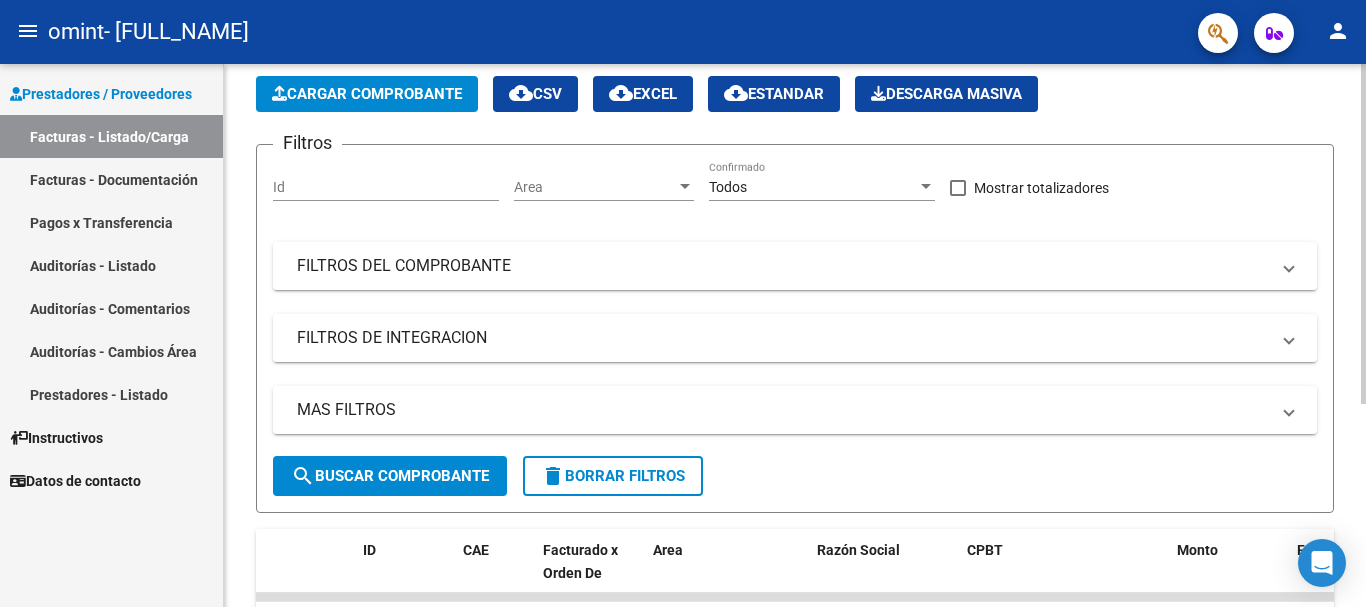 scroll, scrollTop: 0, scrollLeft: 0, axis: both 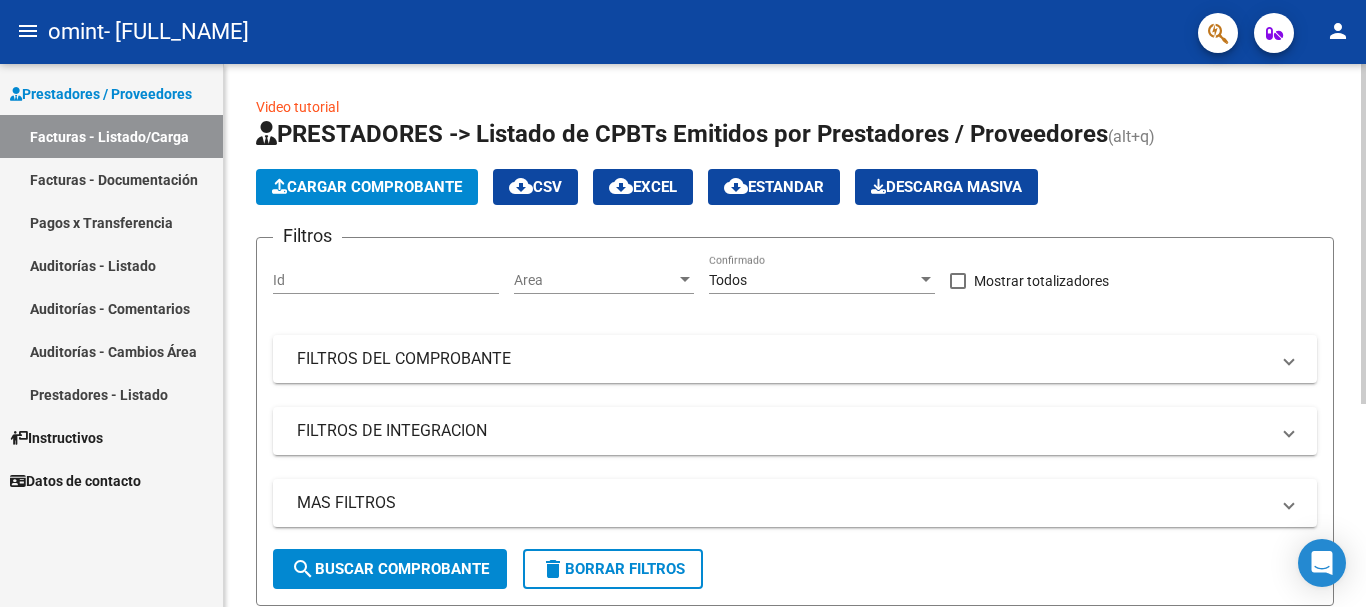 click 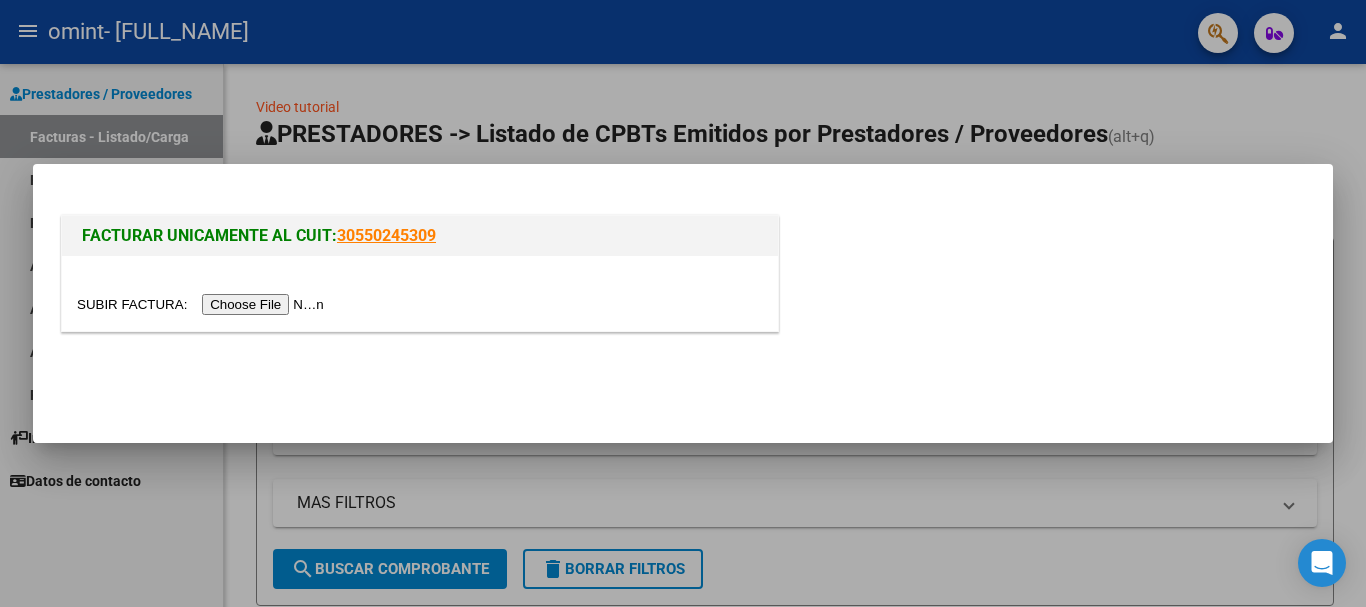 click 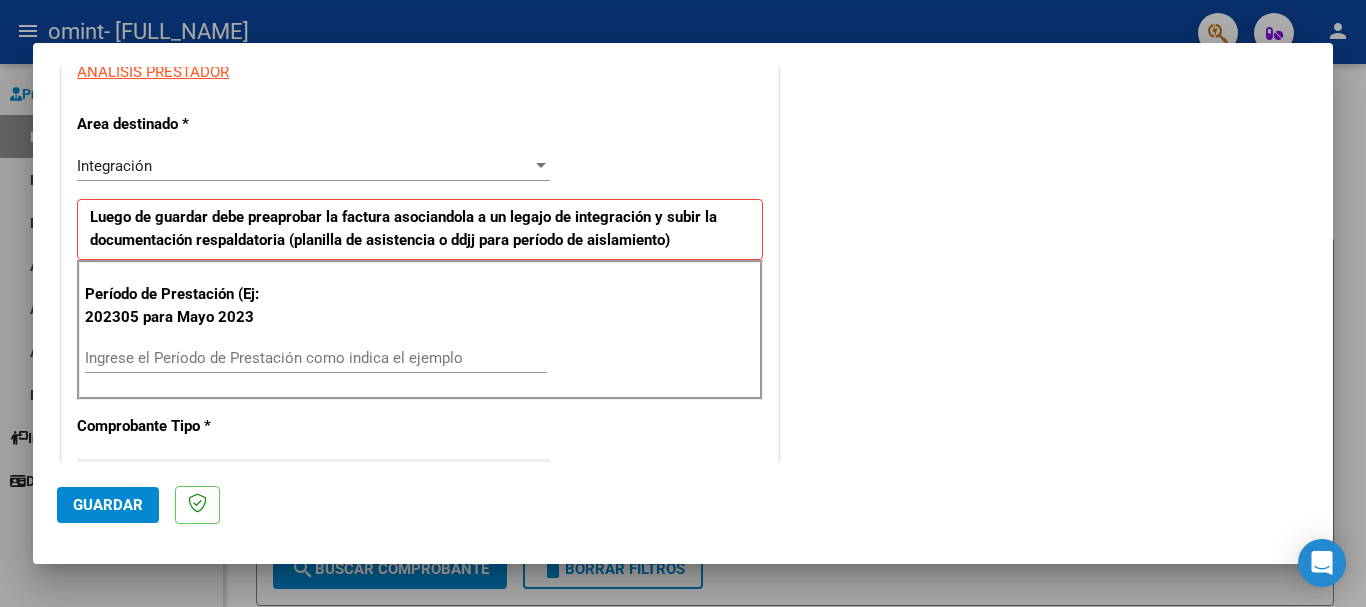 scroll, scrollTop: 321, scrollLeft: 0, axis: vertical 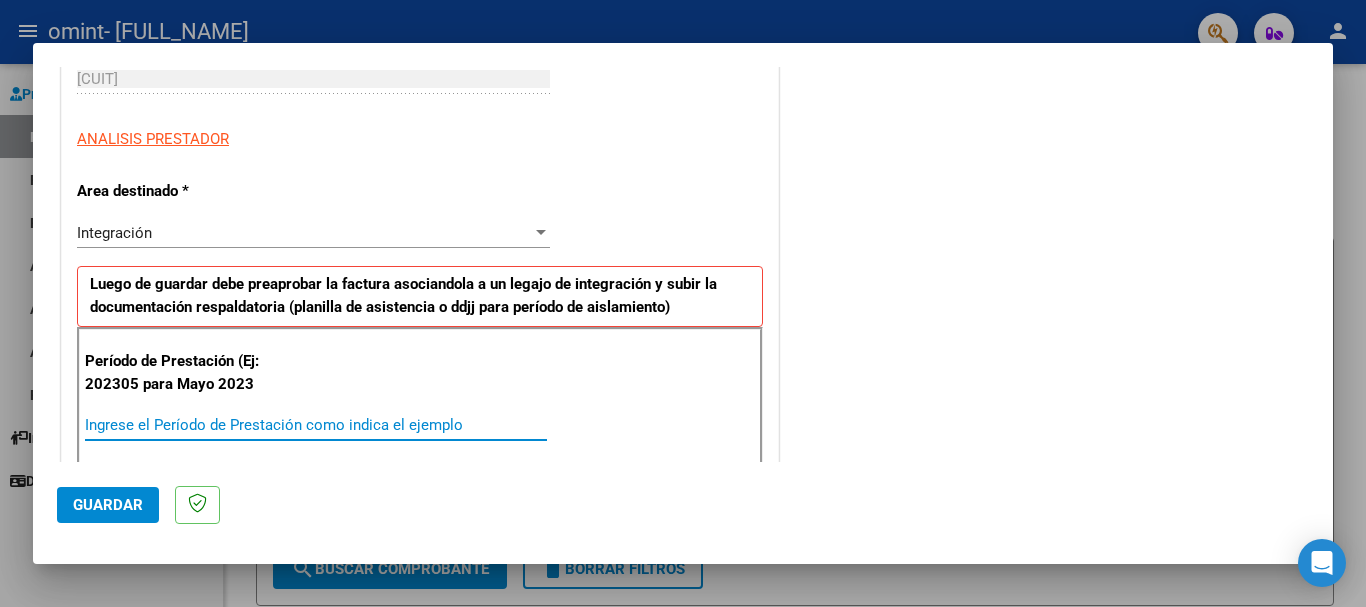 click on "Ingrese el Período de Prestación como indica el ejemplo" at bounding box center [316, 425] 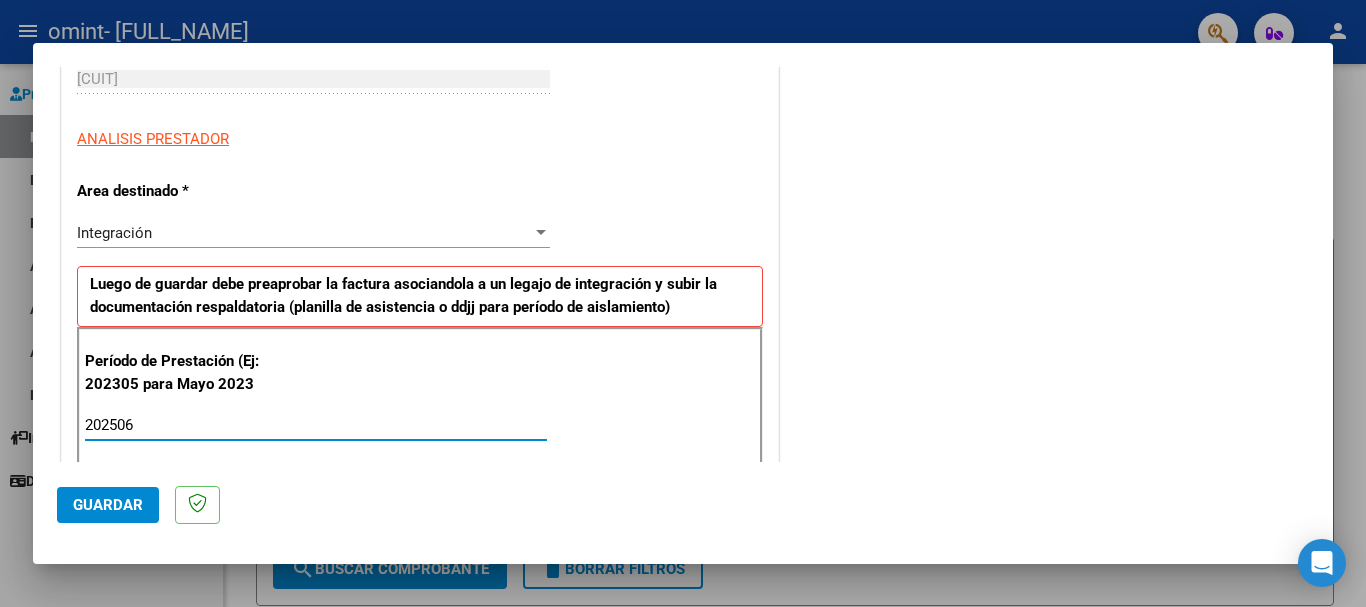 type on "202506" 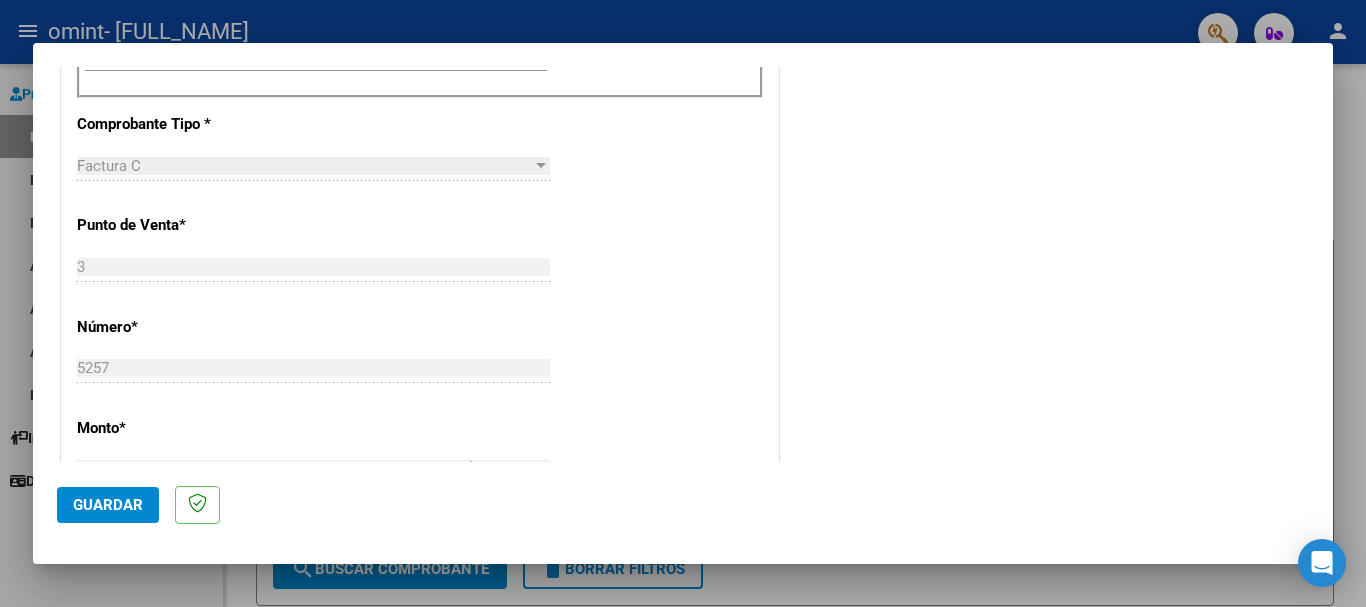 scroll, scrollTop: 632, scrollLeft: 0, axis: vertical 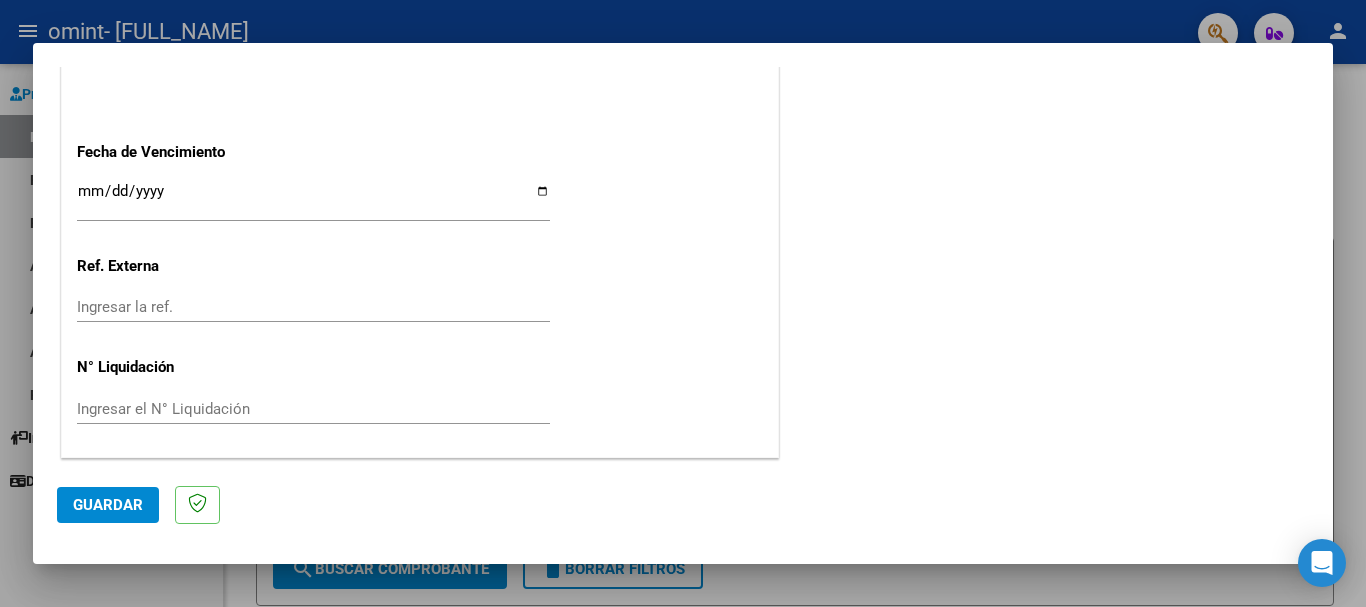 click on "Guardar" 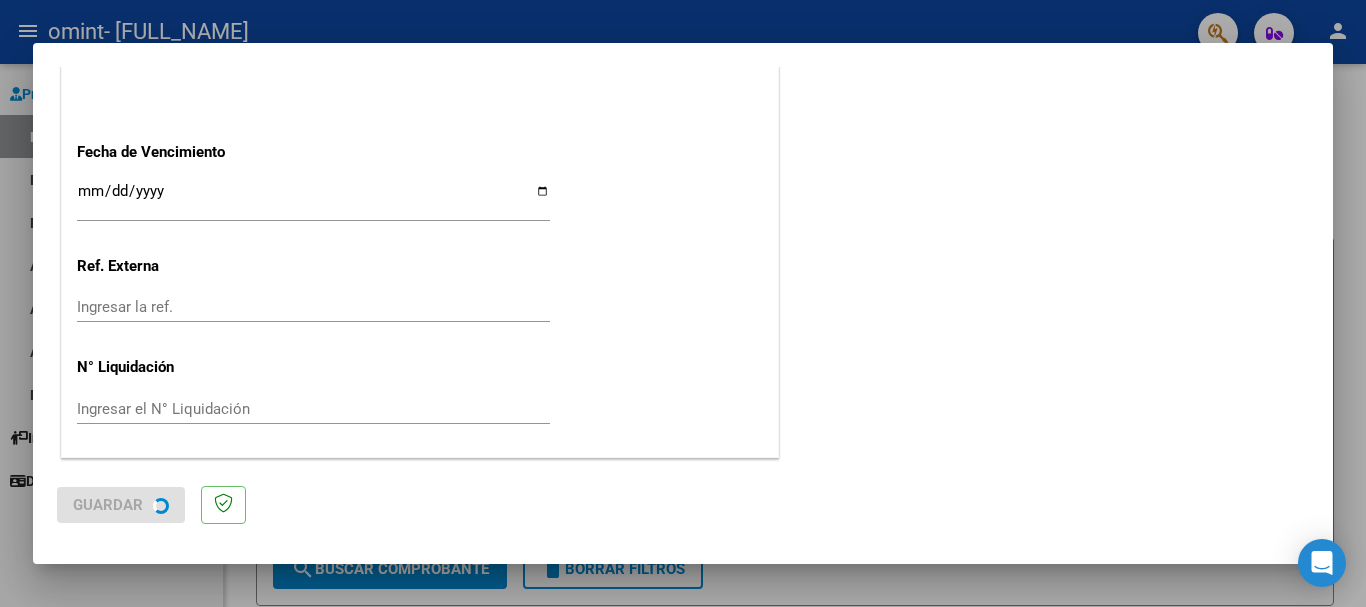 scroll, scrollTop: 0, scrollLeft: 0, axis: both 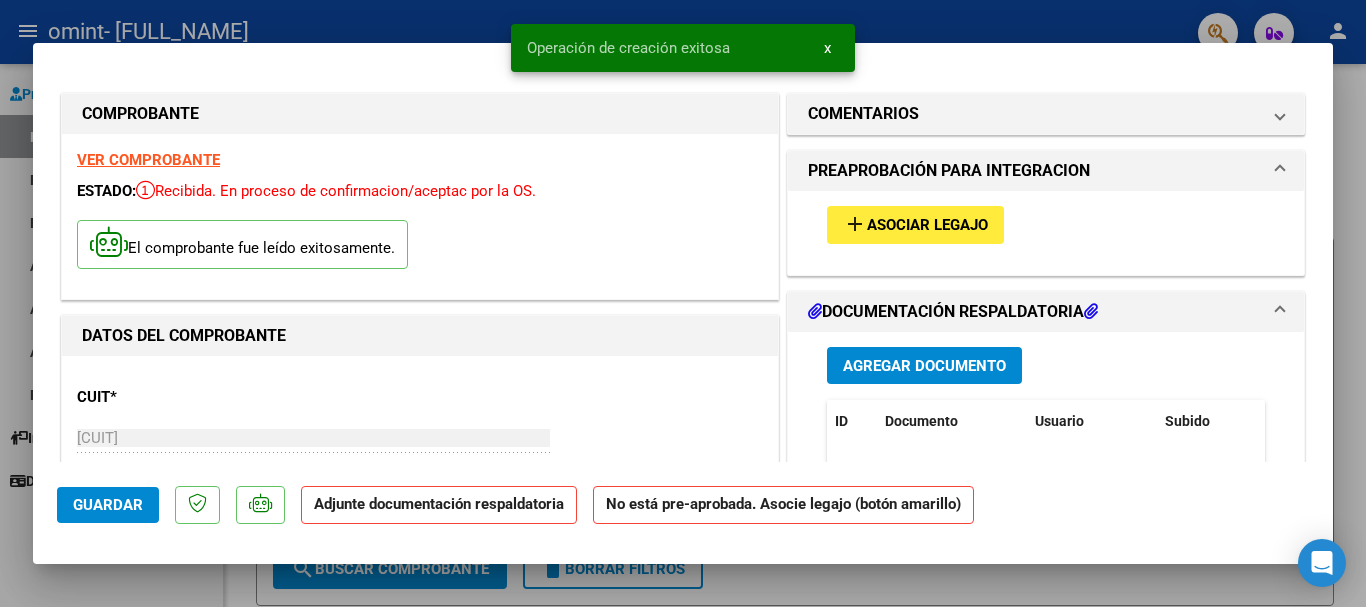 click on "add Asociar Legajo" at bounding box center (915, 224) 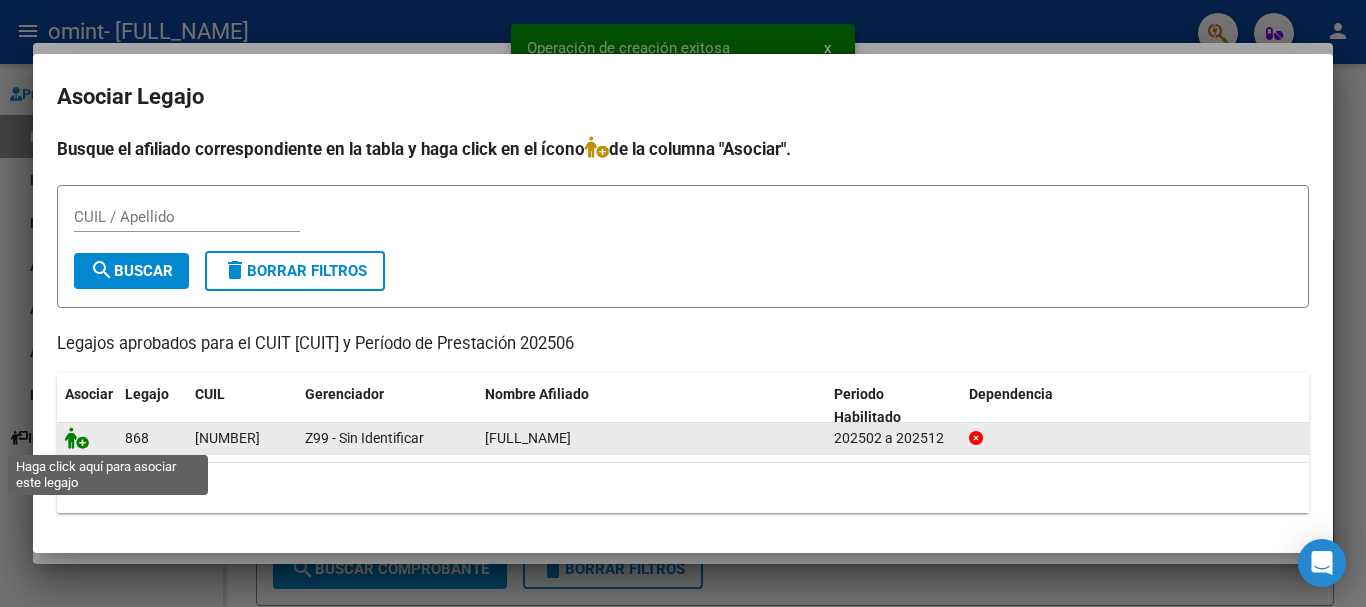 click 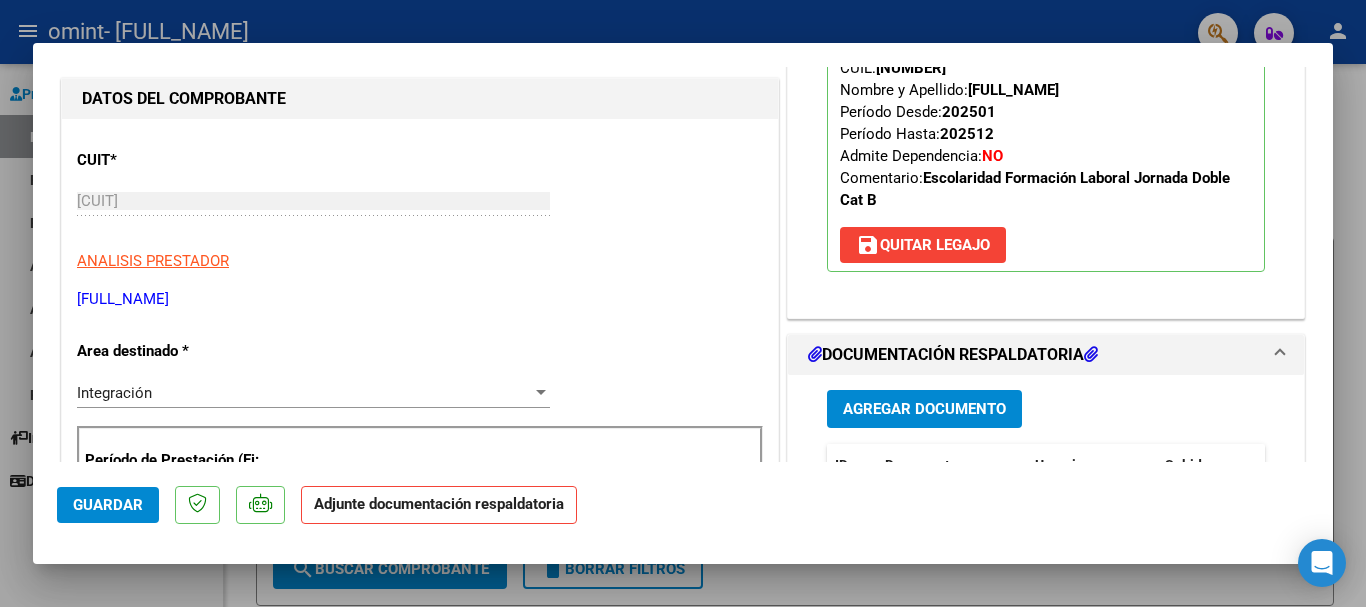 scroll, scrollTop: 242, scrollLeft: 0, axis: vertical 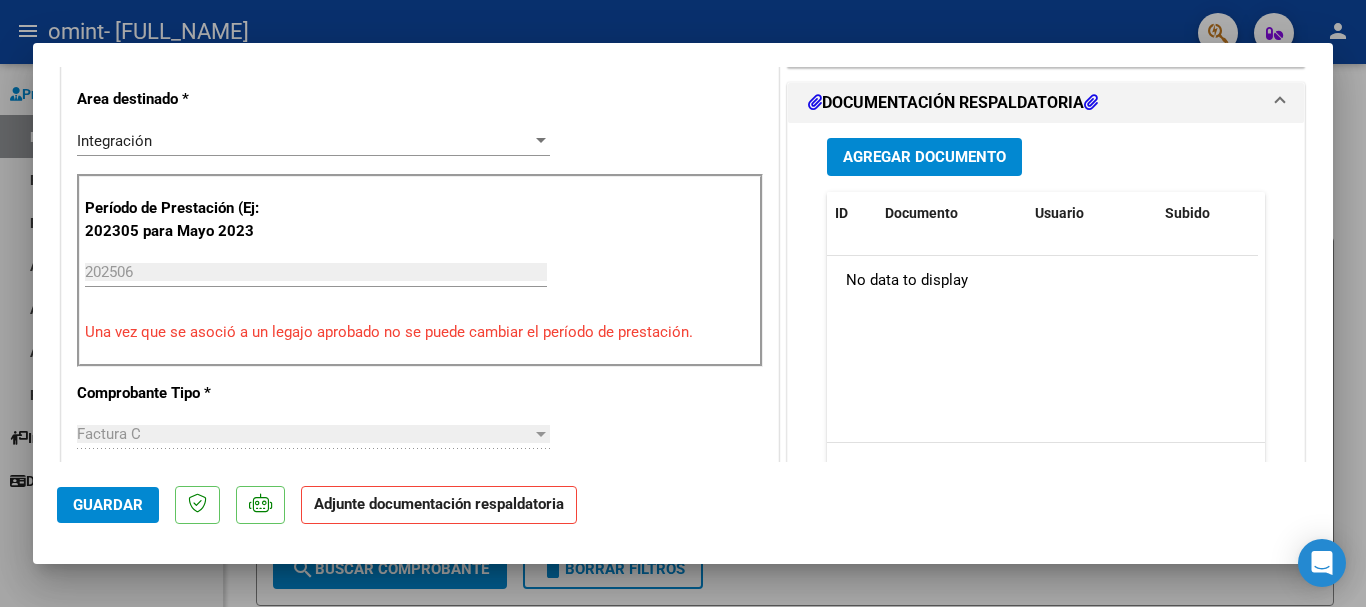 click on "Agregar Documento" at bounding box center (924, 158) 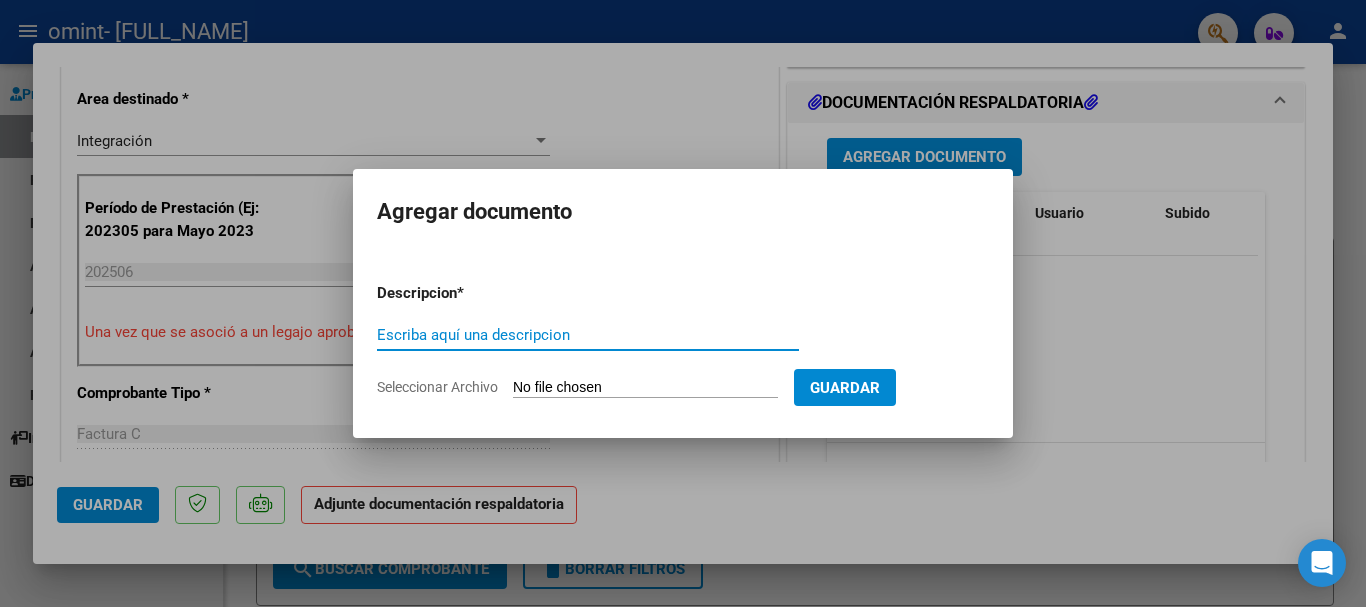 click on "Escriba aquí una descripcion" at bounding box center (588, 335) 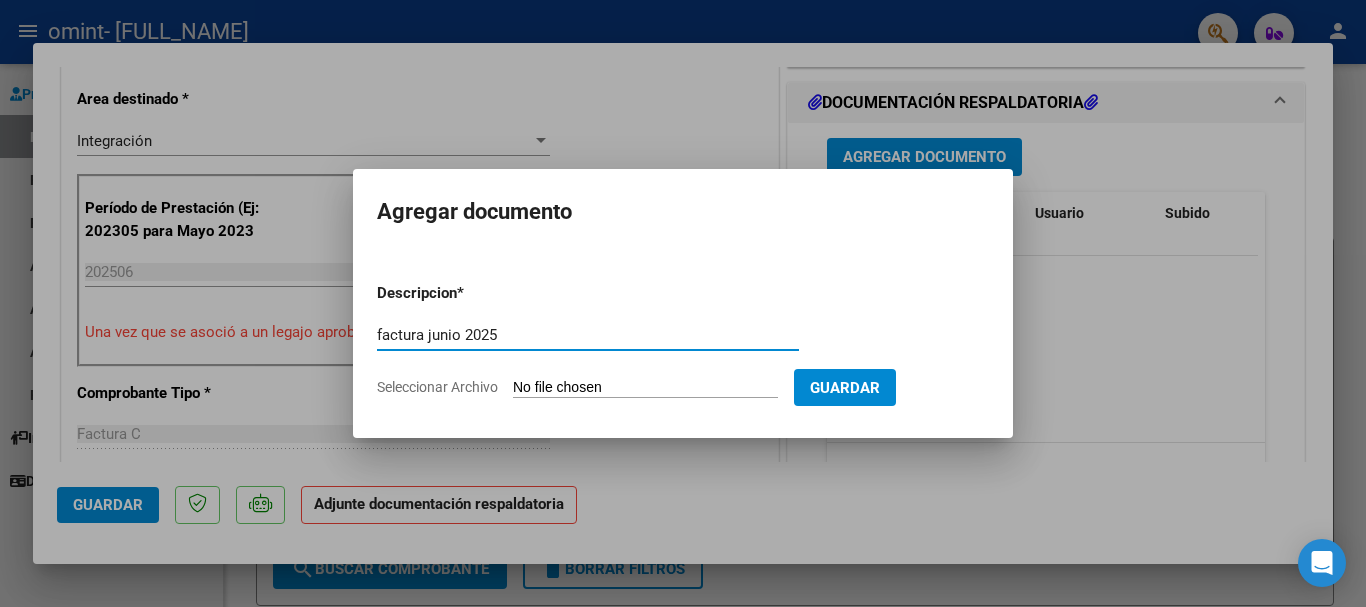 type on "factura junio 2025" 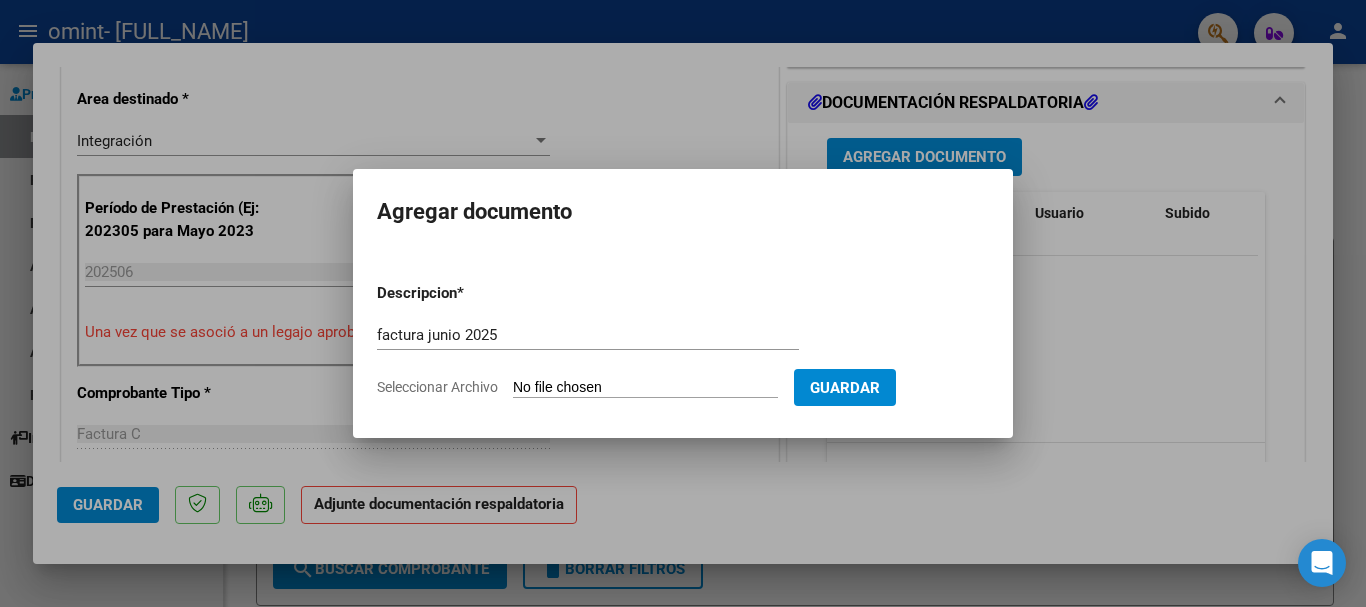 click on "Seleccionar Archivo" at bounding box center [645, 388] 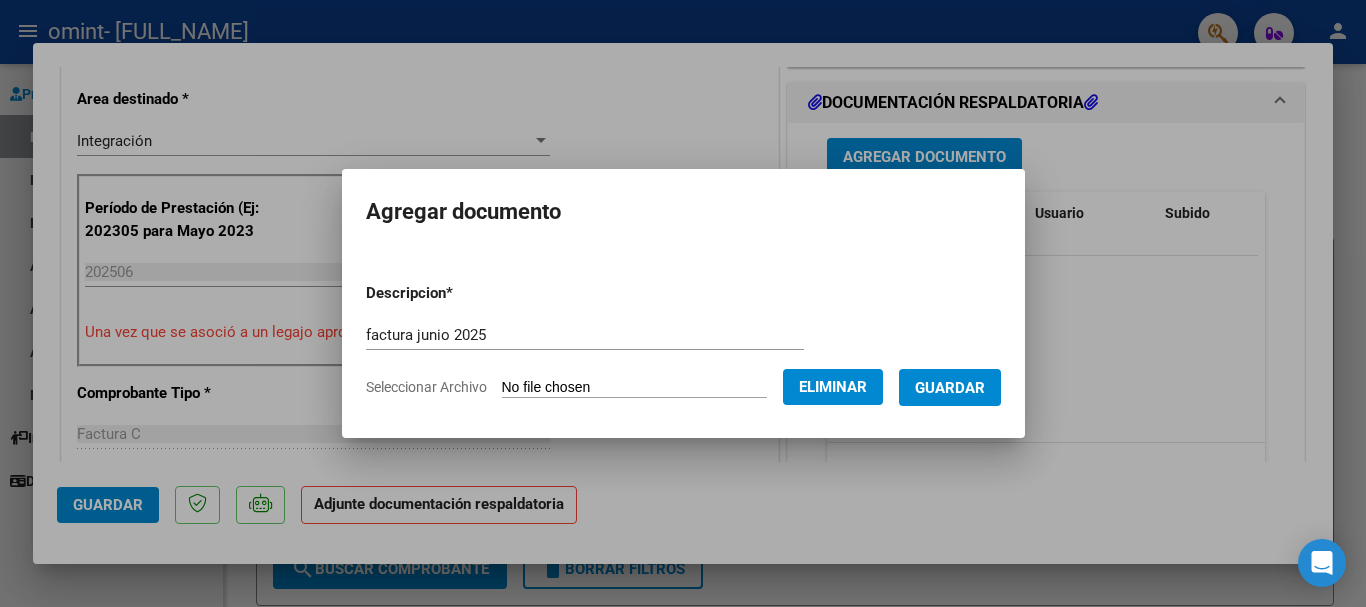click on "factura junio 2025" at bounding box center (585, 335) 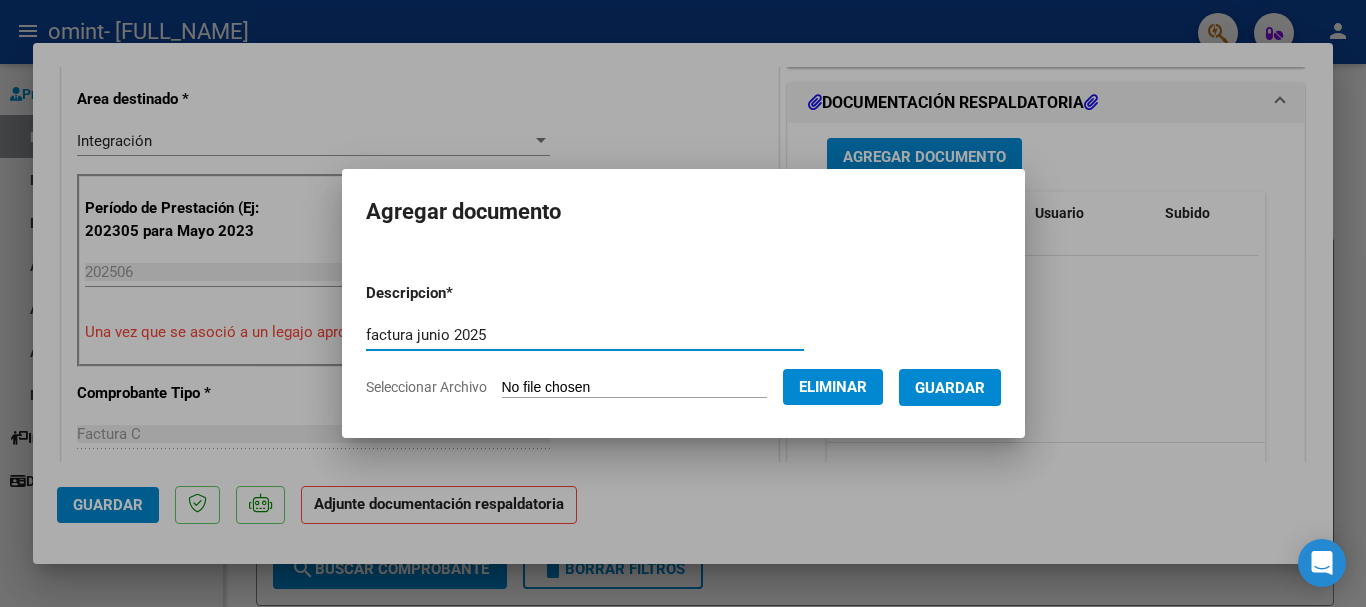click on "factura junio 2025" at bounding box center [585, 335] 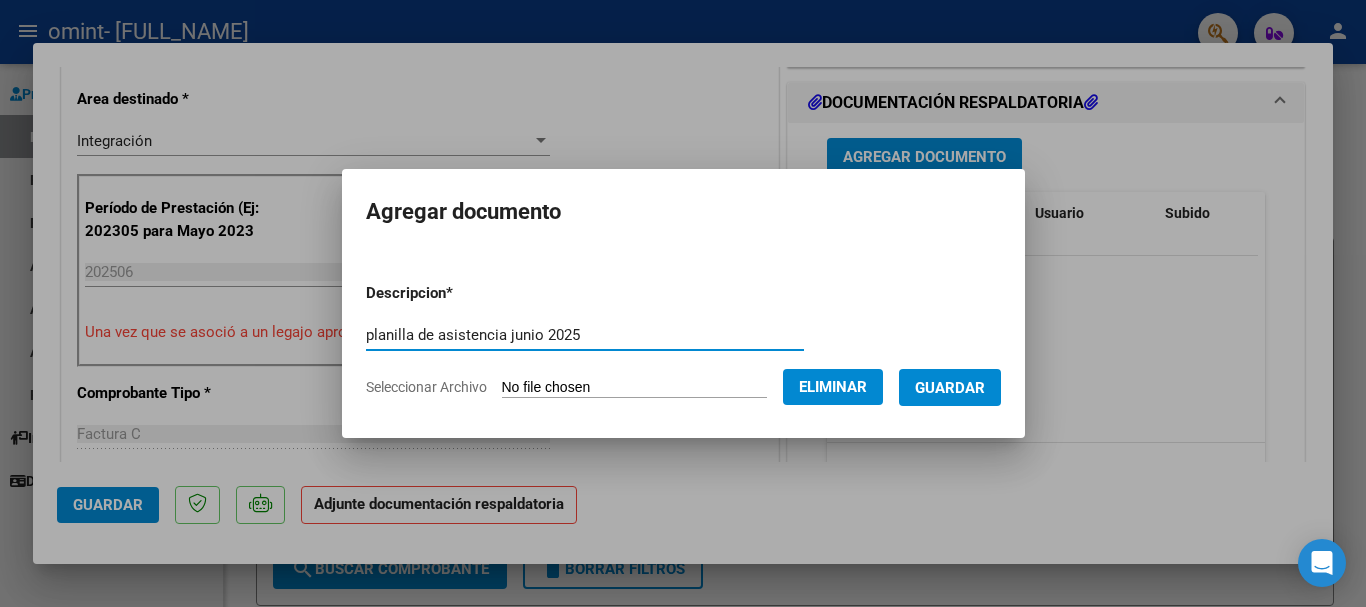 click on "planilla de asistencia junio 2025" at bounding box center (585, 335) 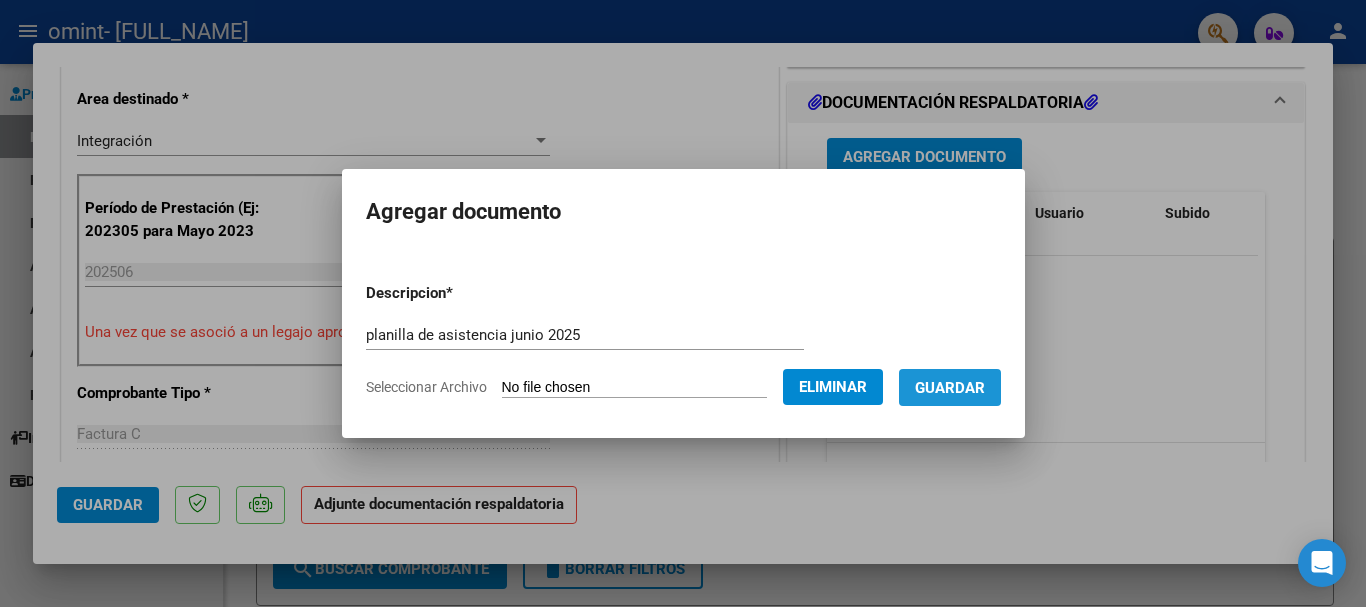 click on "Guardar" at bounding box center [950, 388] 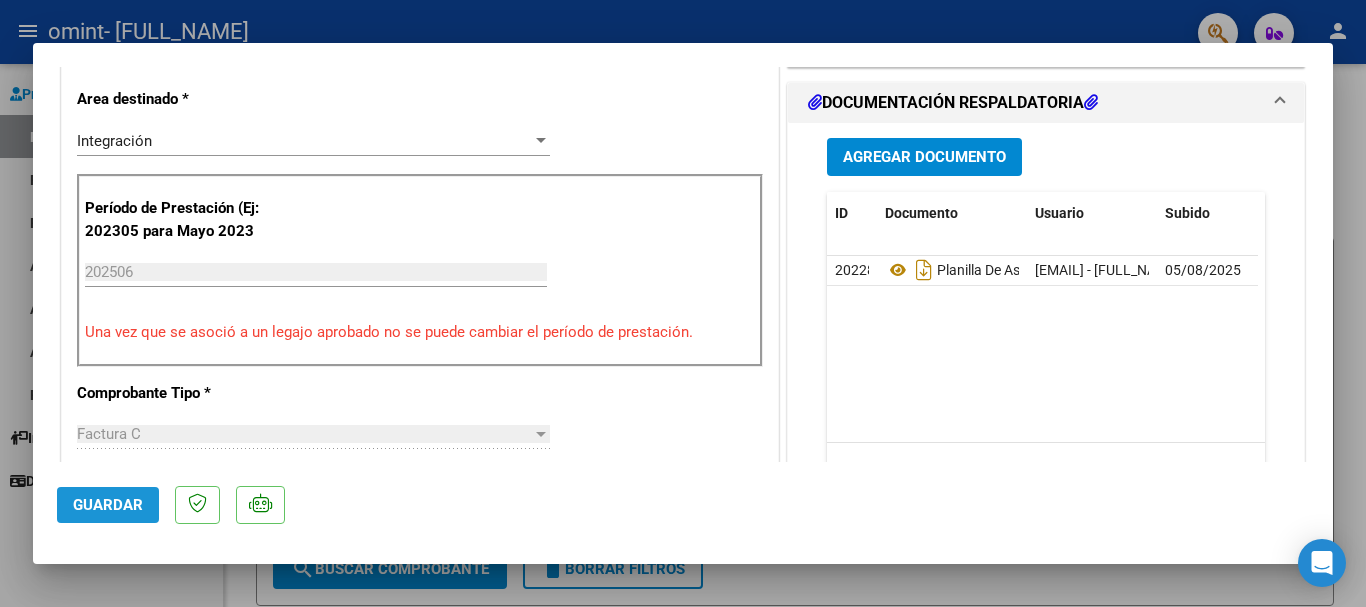 click on "Guardar" 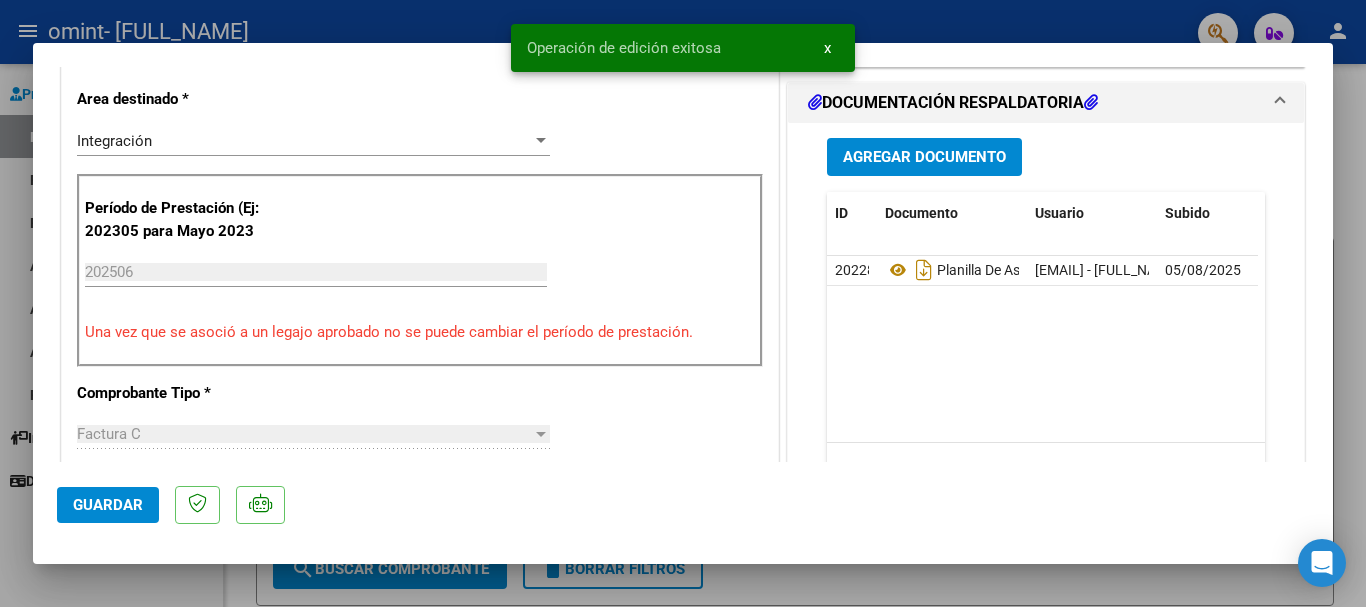 click at bounding box center (683, 303) 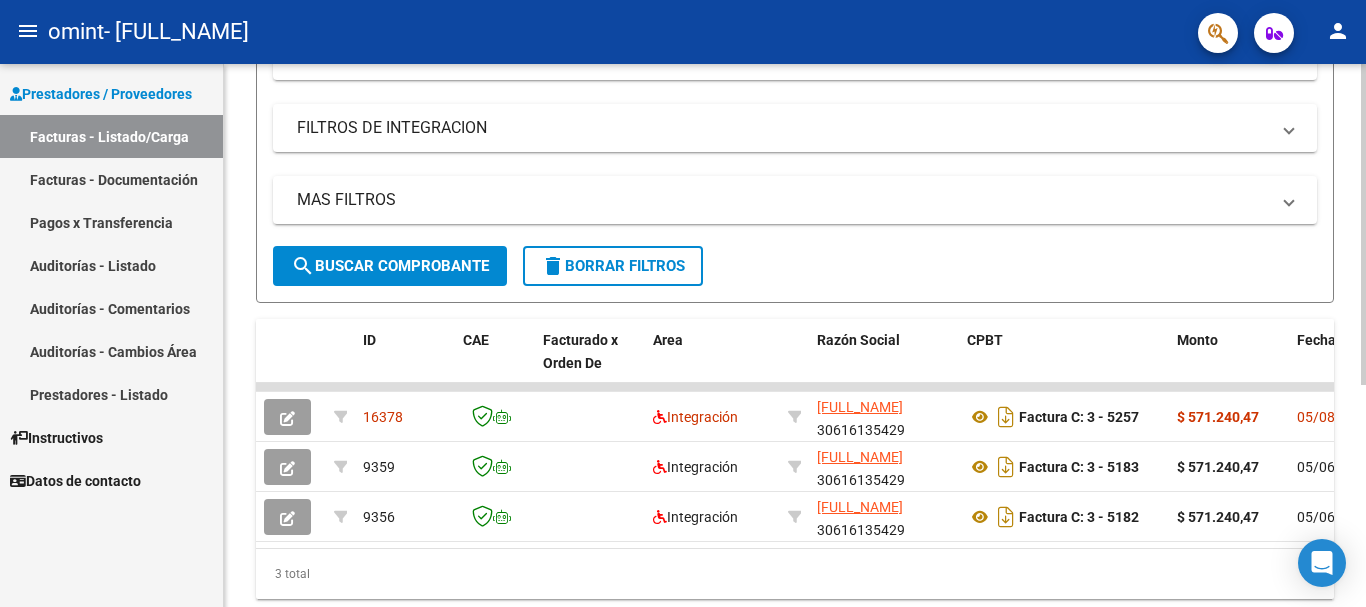 scroll, scrollTop: 103, scrollLeft: 0, axis: vertical 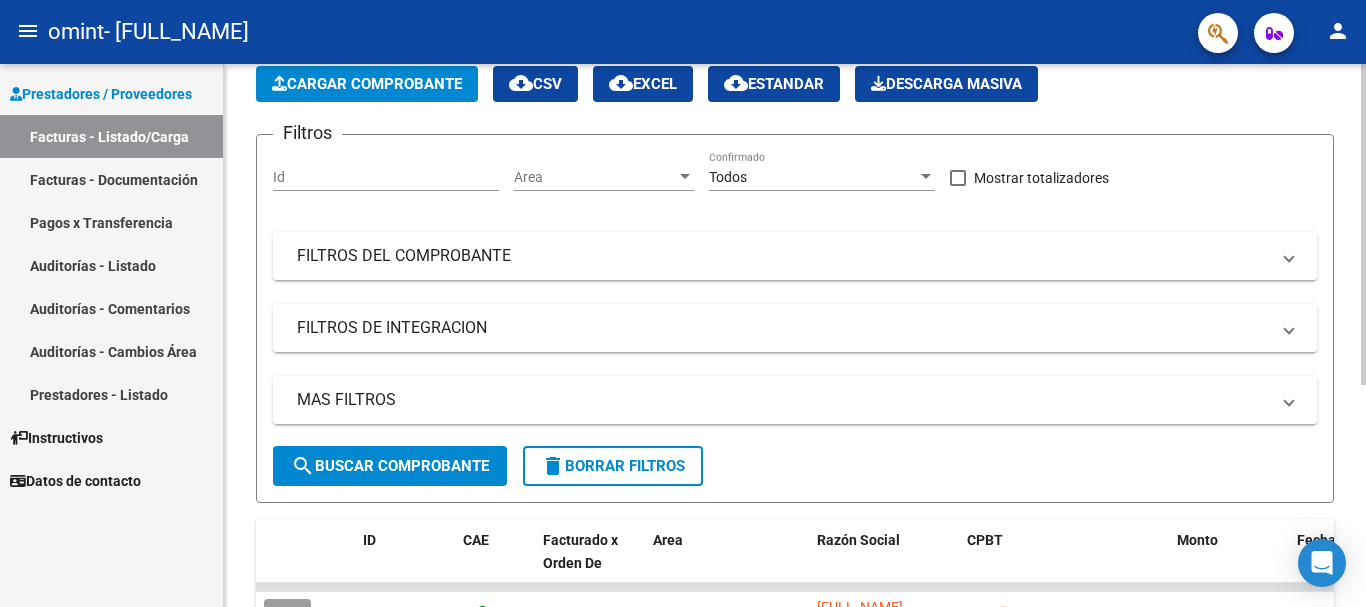 click on "Video tutorial   PRESTADORES -> Listado de CPBTs Emitidos por Prestadores / Proveedores (alt+q)   Cargar Comprobante
cloud_download  CSV  cloud_download  EXCEL  cloud_download  Estandar   Descarga Masiva
Filtros Id Area Area Todos Confirmado   Mostrar totalizadores   FILTROS DEL COMPROBANTE  Comprobante Tipo Comprobante Tipo Start date – End date Fec. Comprobante Desde / Hasta Días Emisión Desde(cant. días) Días Emisión Hasta(cant. días) CUIT / Razón Social Pto. Venta Nro. Comprobante Código SSS CAE Válido CAE Válido Todos Cargado Módulo Hosp. Todos Tiene facturacion Apócrifa Hospital Refes  FILTROS DE INTEGRACION  Período De Prestación Campos del Archivo de Rendición Devuelto x SSS (dr_envio) Todos Rendido x SSS (dr_envio) Tipo de Registro Tipo de Registro Período Presentación Período Presentación Campos del Legajo Asociado (preaprobación) Afiliado Legajo (cuil/nombre) Todos Solo facturas preaprobadas  MAS FILTROS  Todos Con Doc. Respaldatoria Todos Con Trazabilidad Todos – – 0" 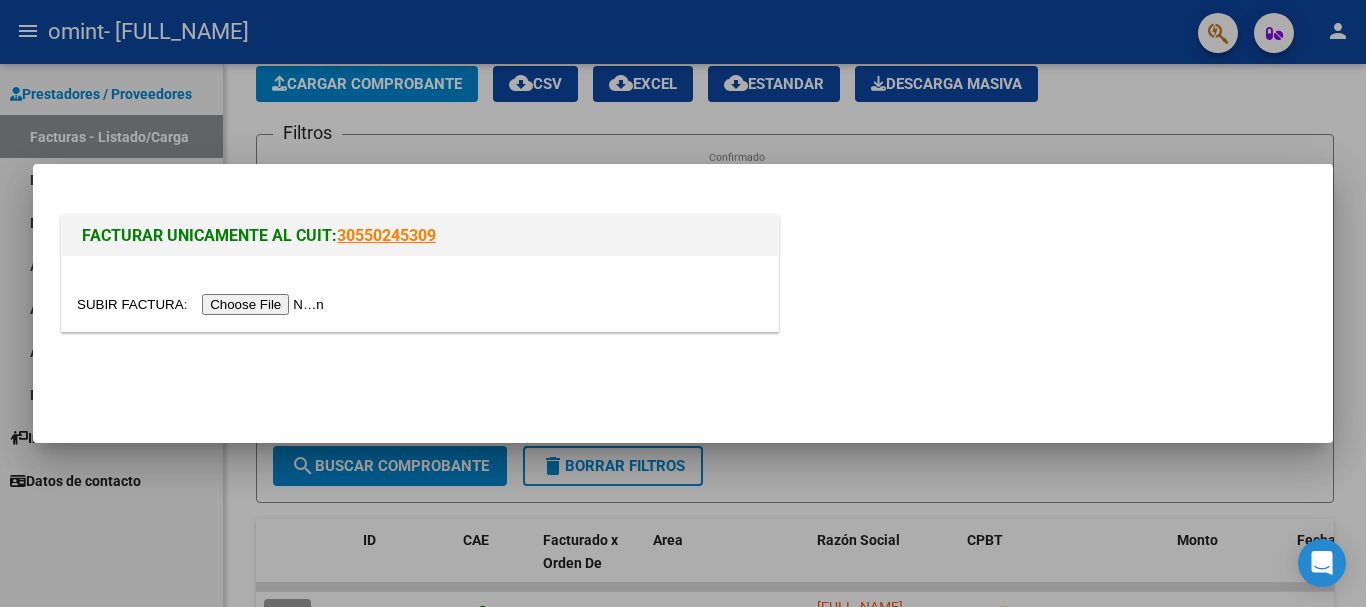 click at bounding box center [203, 304] 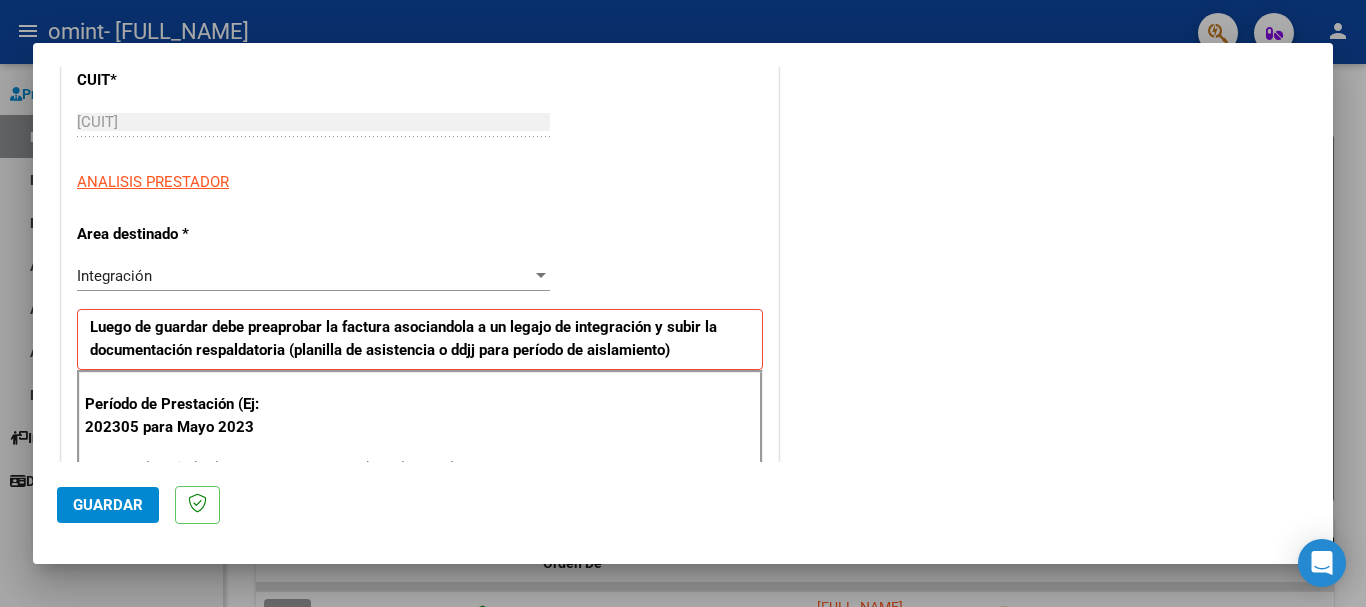 scroll, scrollTop: 283, scrollLeft: 0, axis: vertical 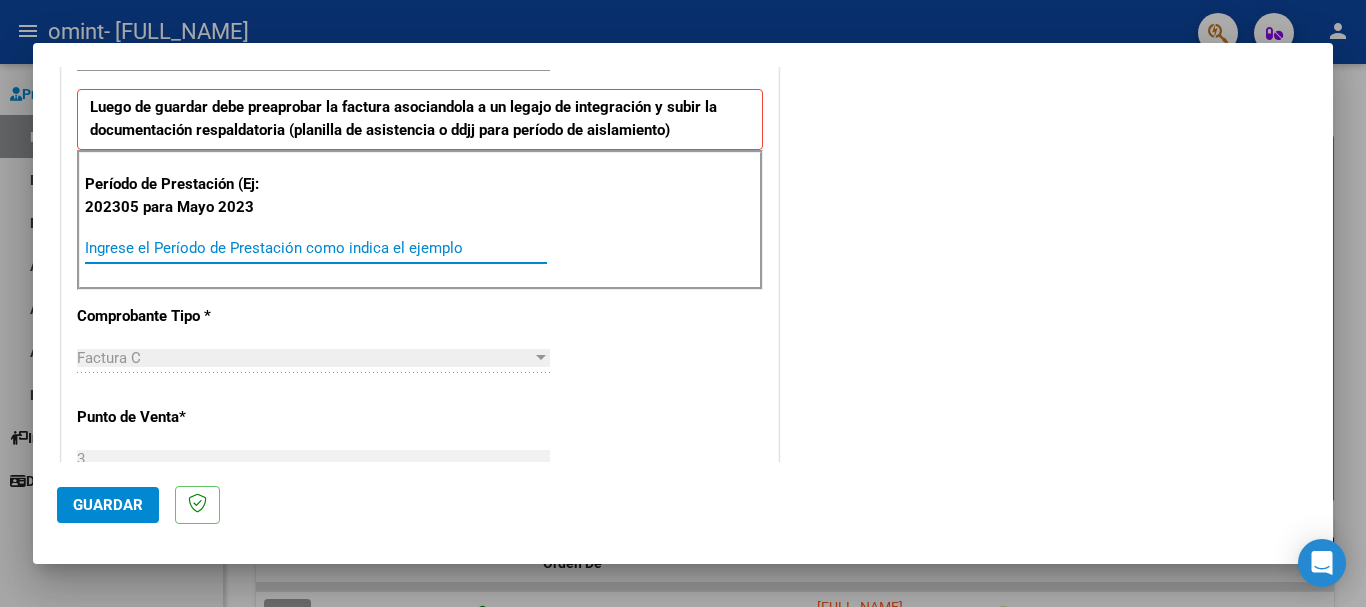click on "Ingrese el Período de Prestación como indica el ejemplo" at bounding box center (316, 248) 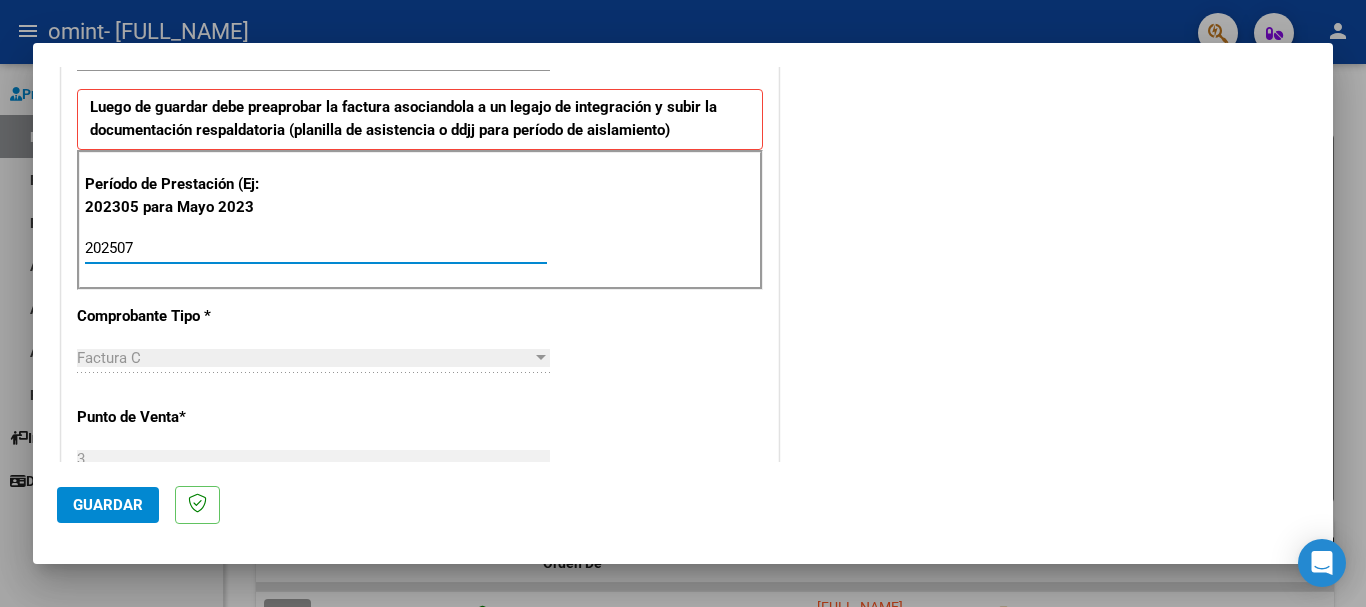 type on "202507" 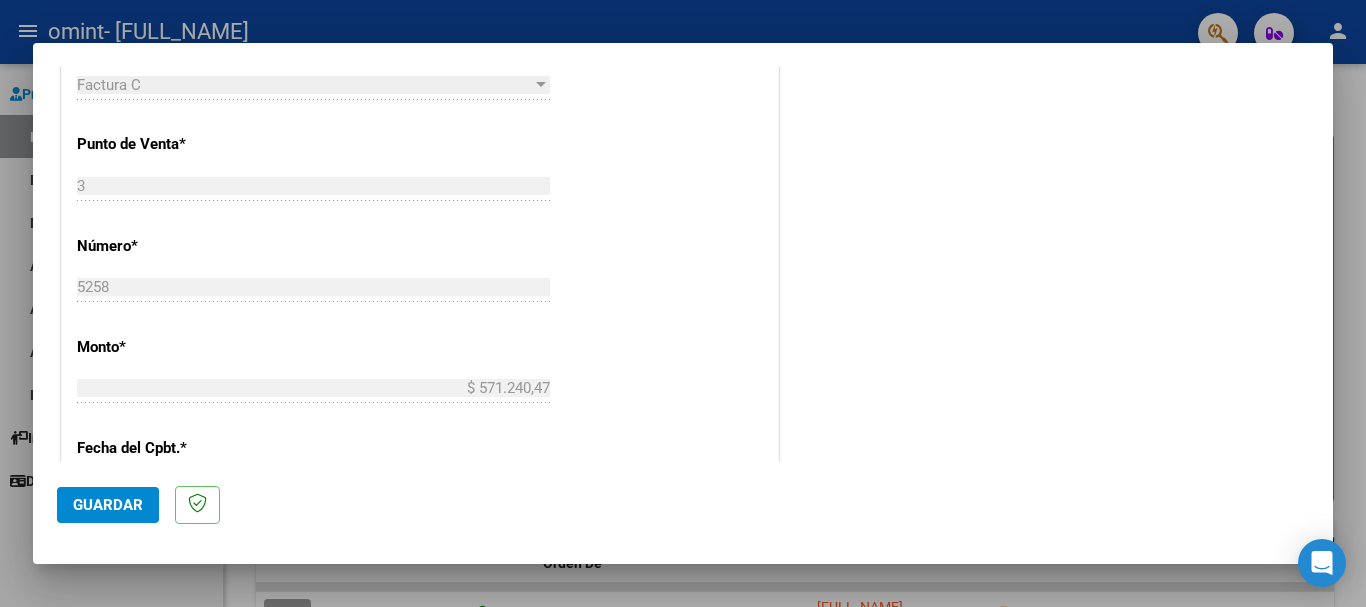 scroll, scrollTop: 776, scrollLeft: 0, axis: vertical 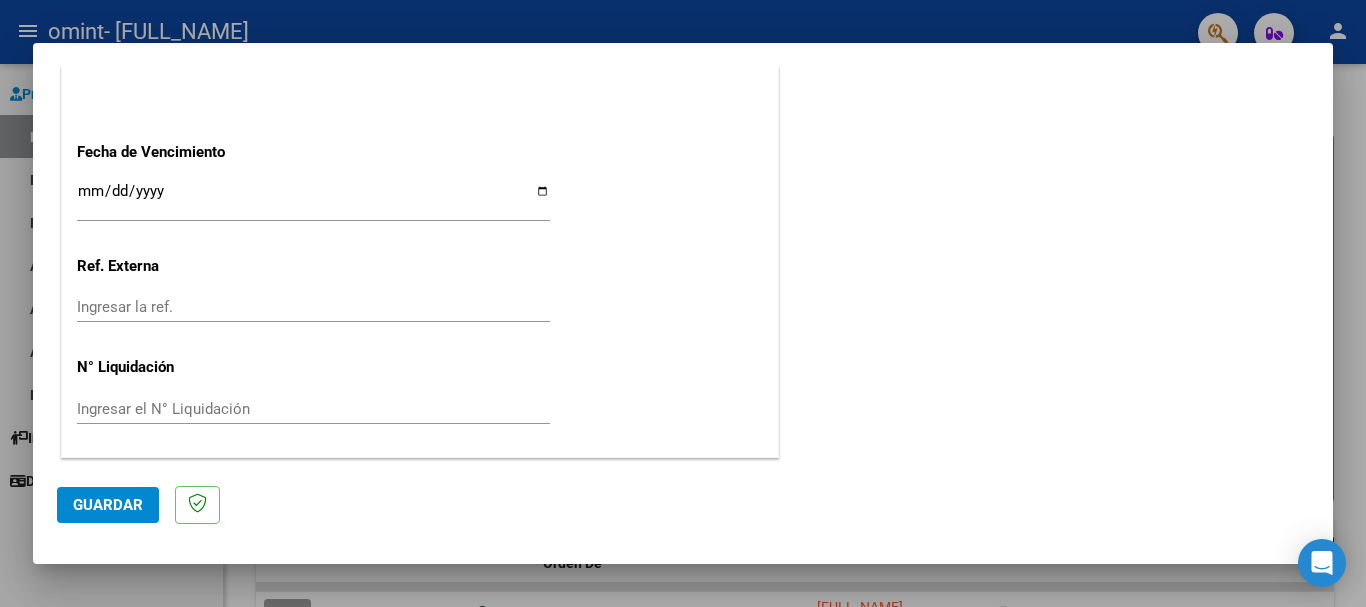 click on "Guardar" 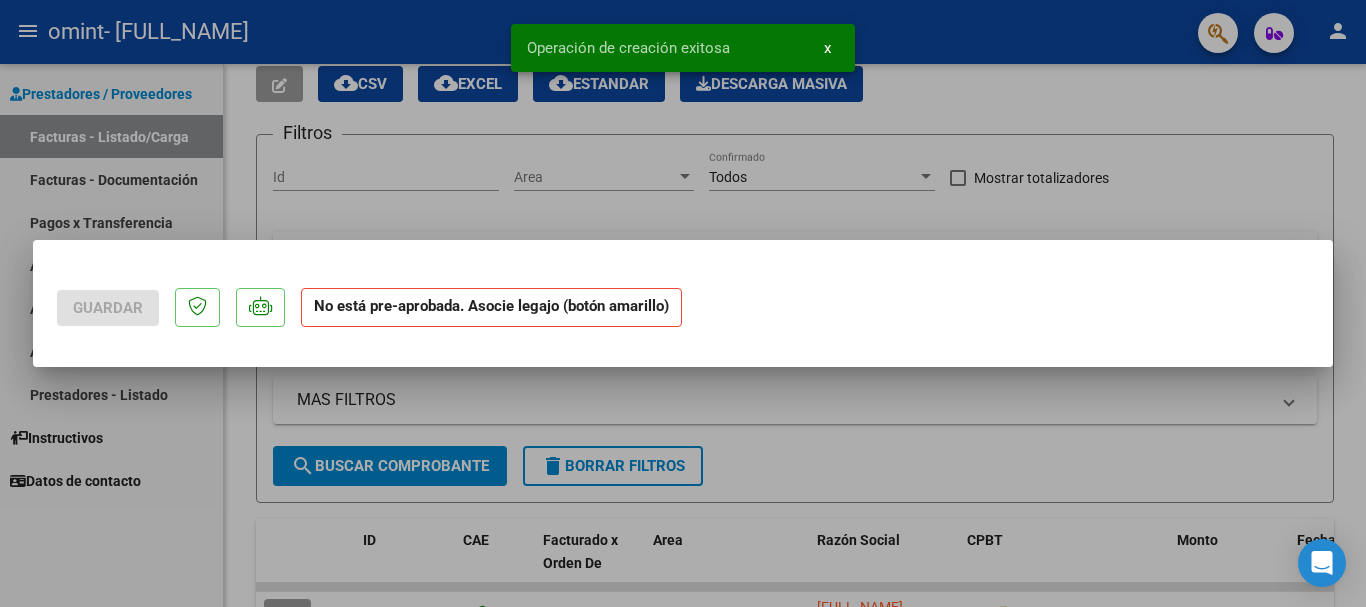 scroll, scrollTop: 0, scrollLeft: 0, axis: both 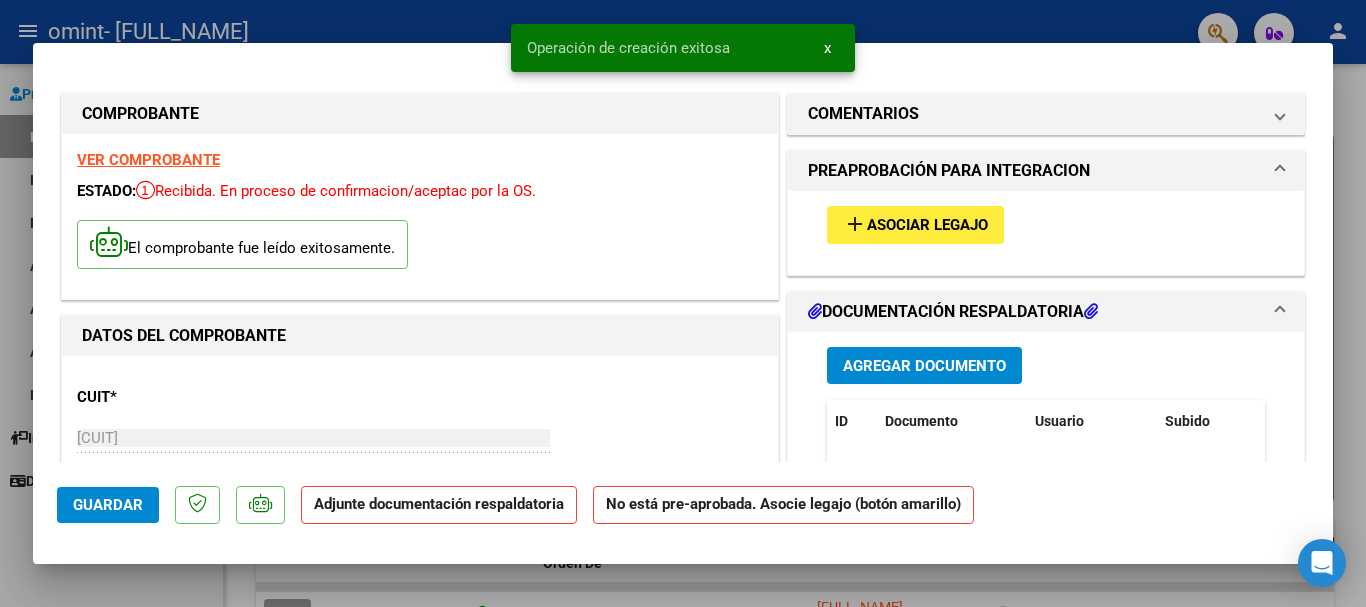 click on "Asociar Legajo" at bounding box center (927, 226) 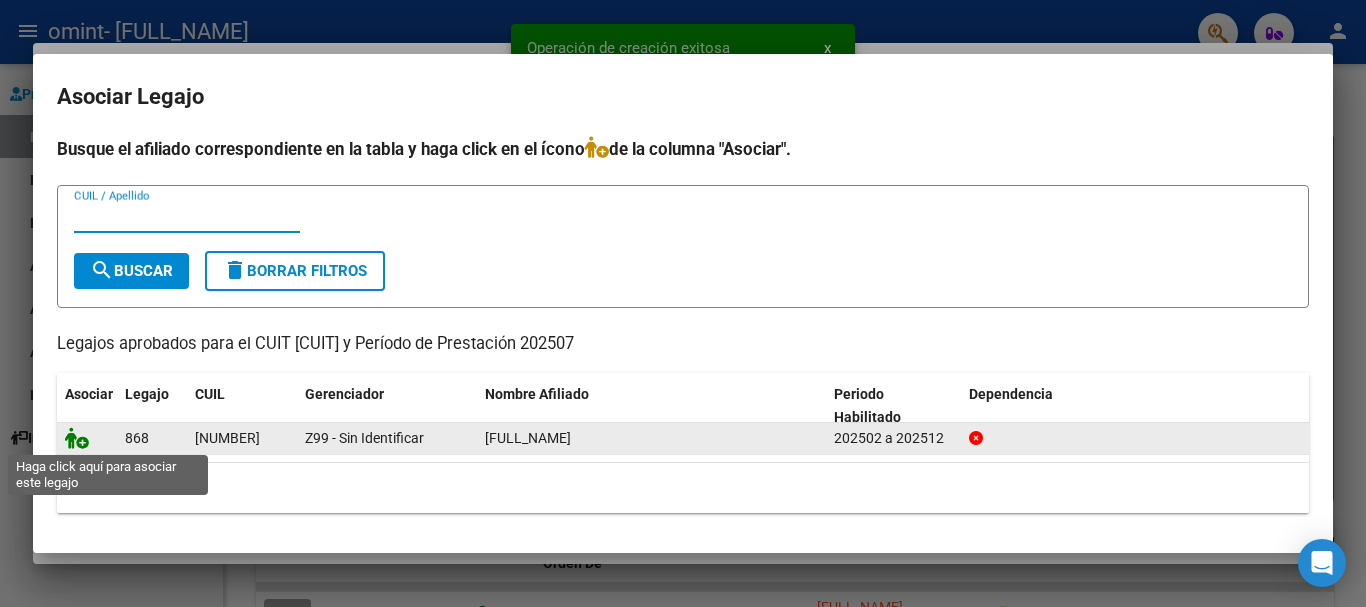 click 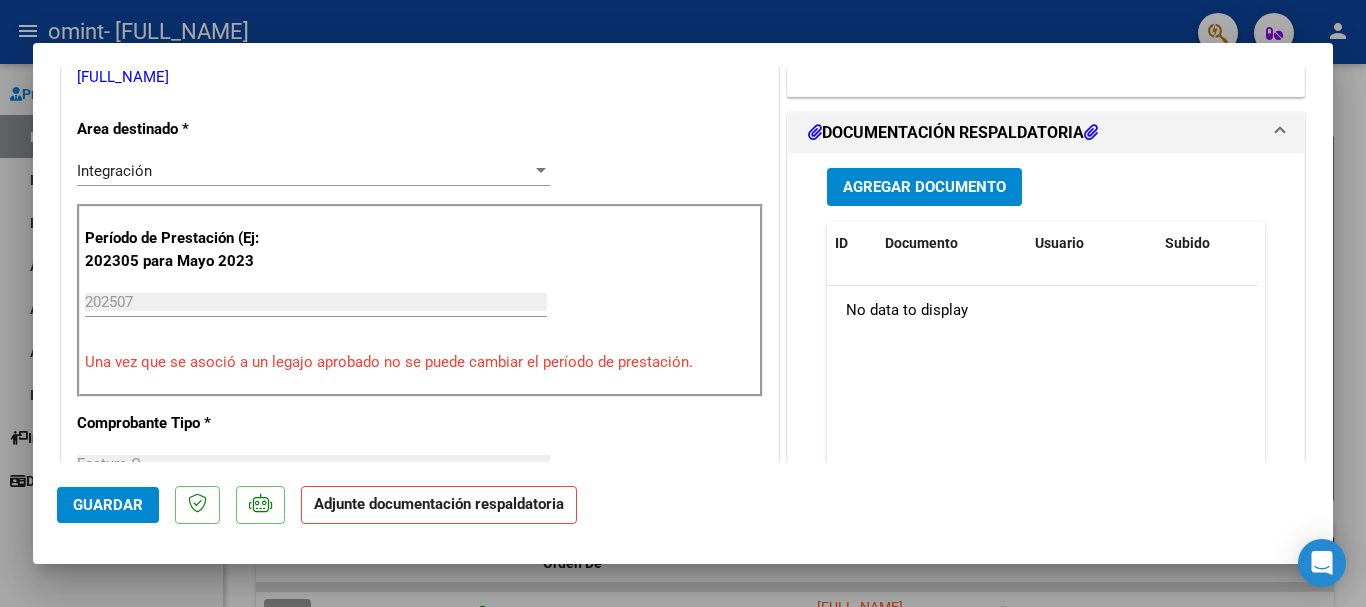 scroll, scrollTop: 524, scrollLeft: 0, axis: vertical 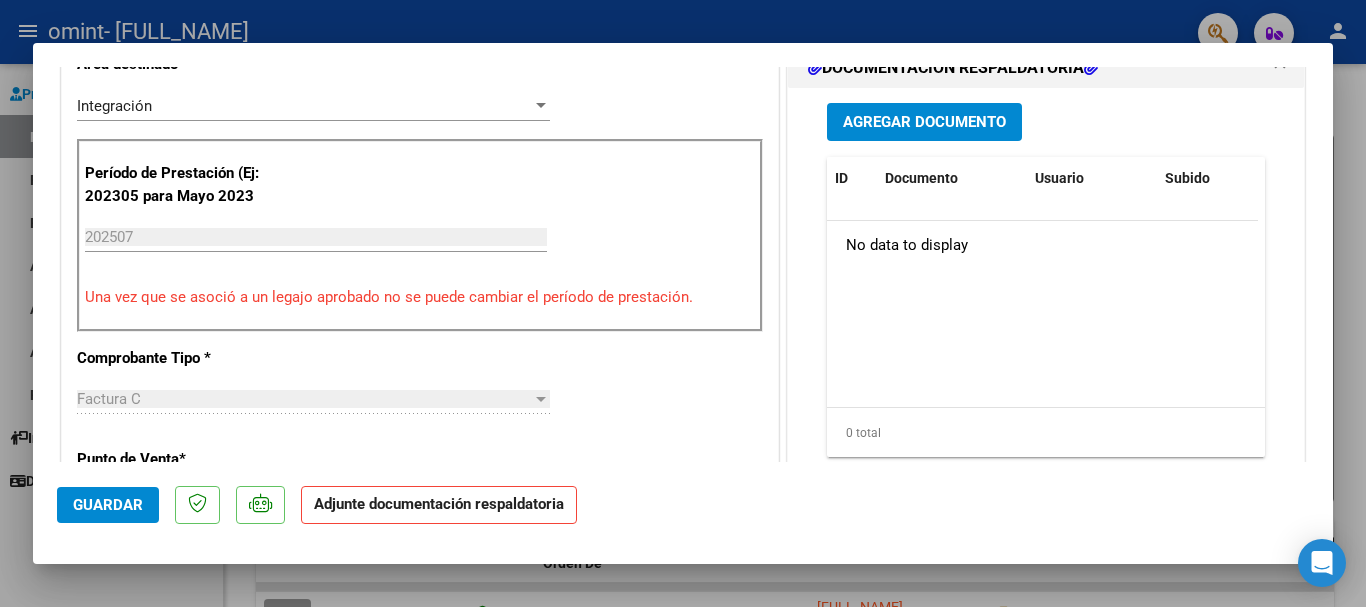 click on "Agregar Documento" at bounding box center [924, 121] 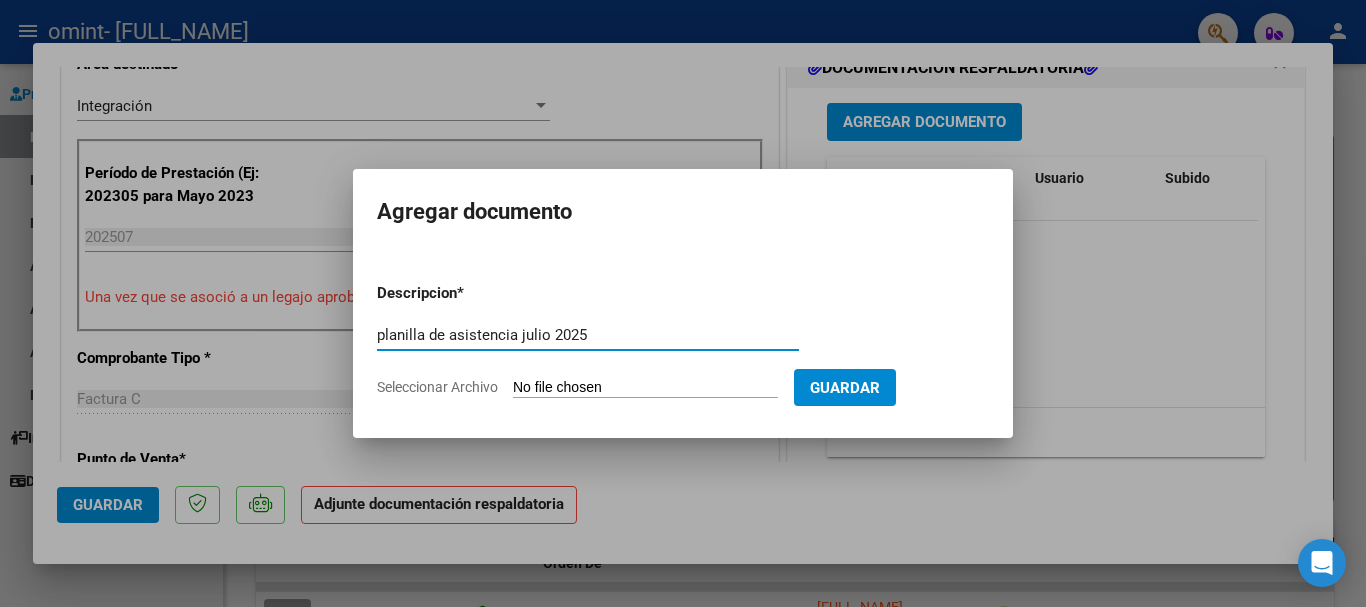 type on "planilla de asistencia julio 2025" 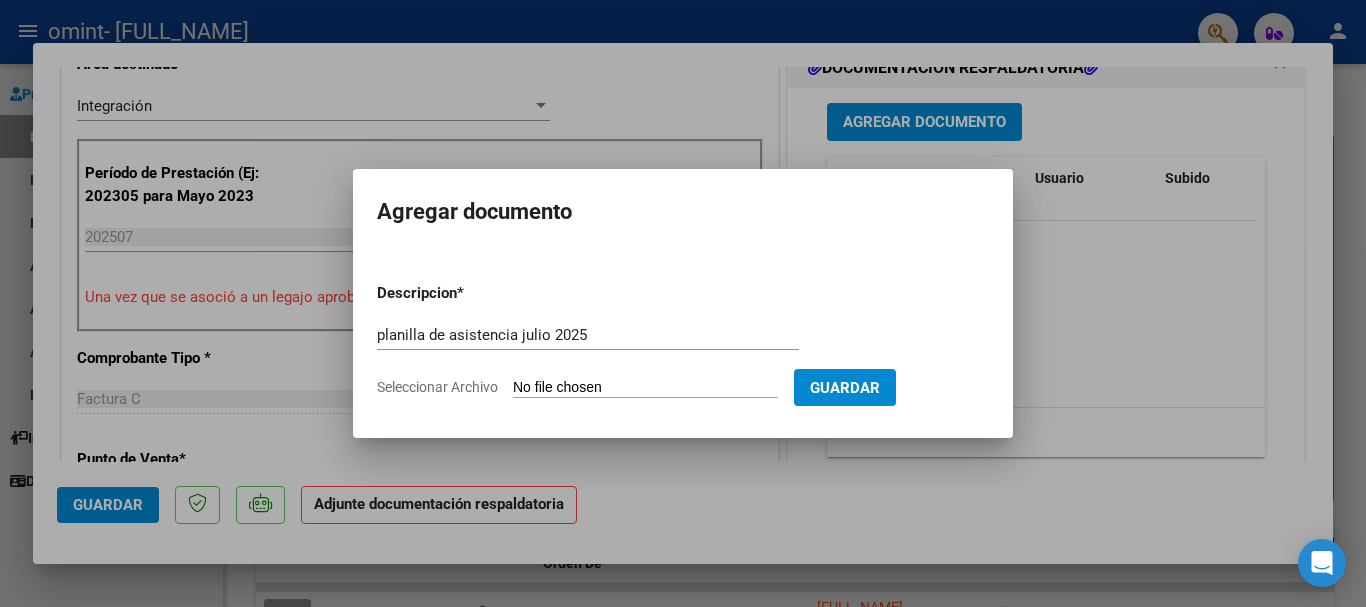 type on "C:\fakepath\planilla de asistencia julio 2025.pdf" 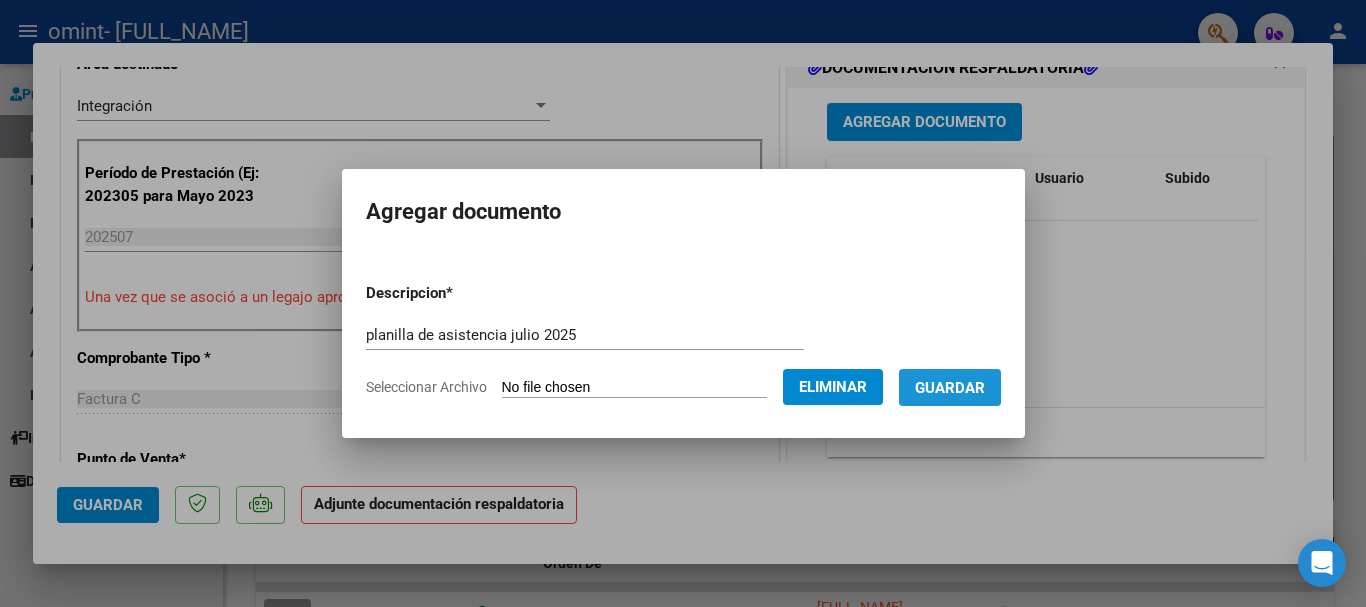 click on "Guardar" at bounding box center (950, 388) 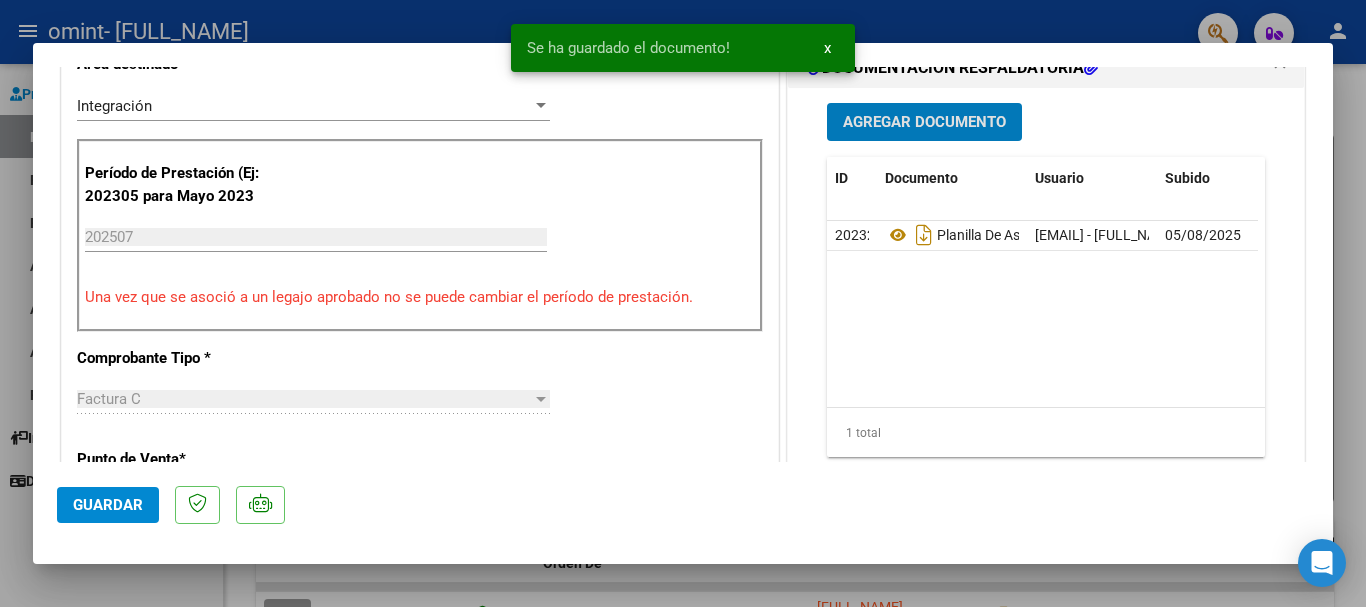 click on "Guardar" 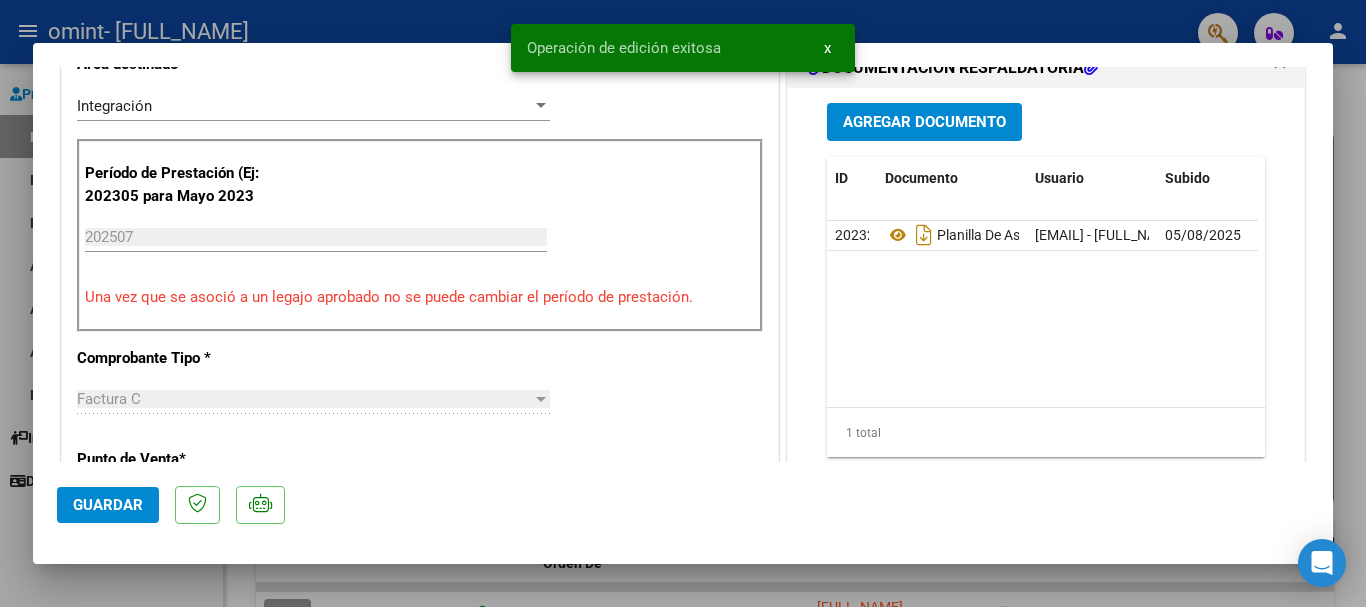 click at bounding box center [683, 303] 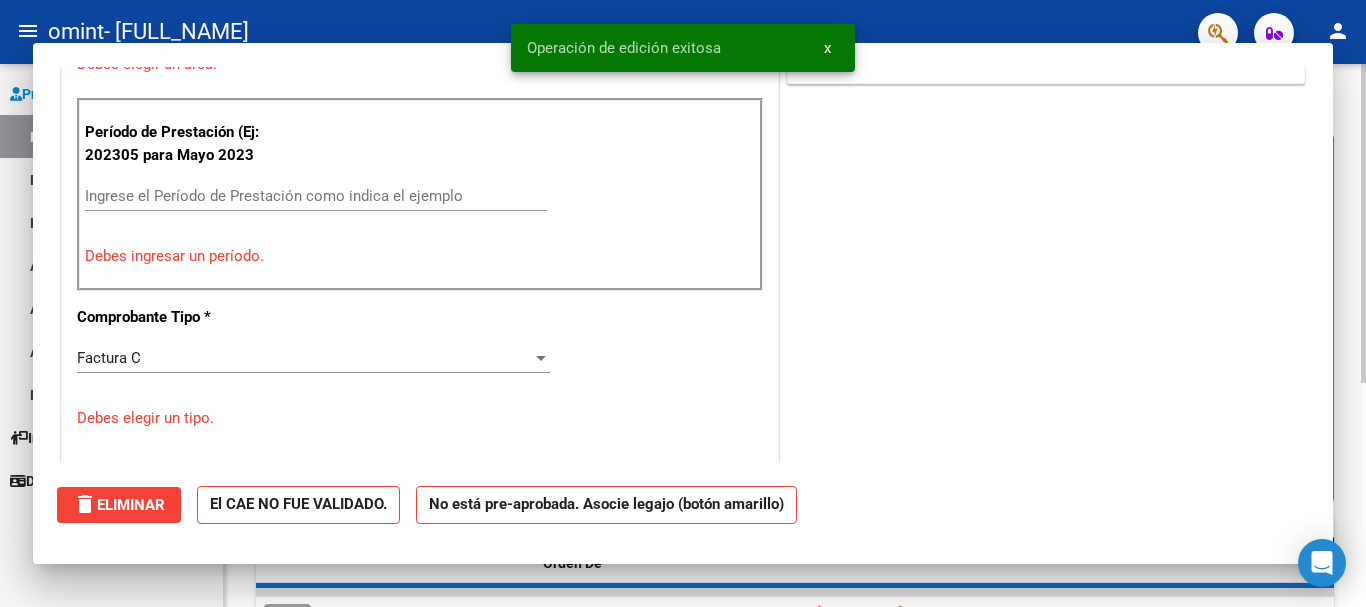 scroll, scrollTop: 0, scrollLeft: 0, axis: both 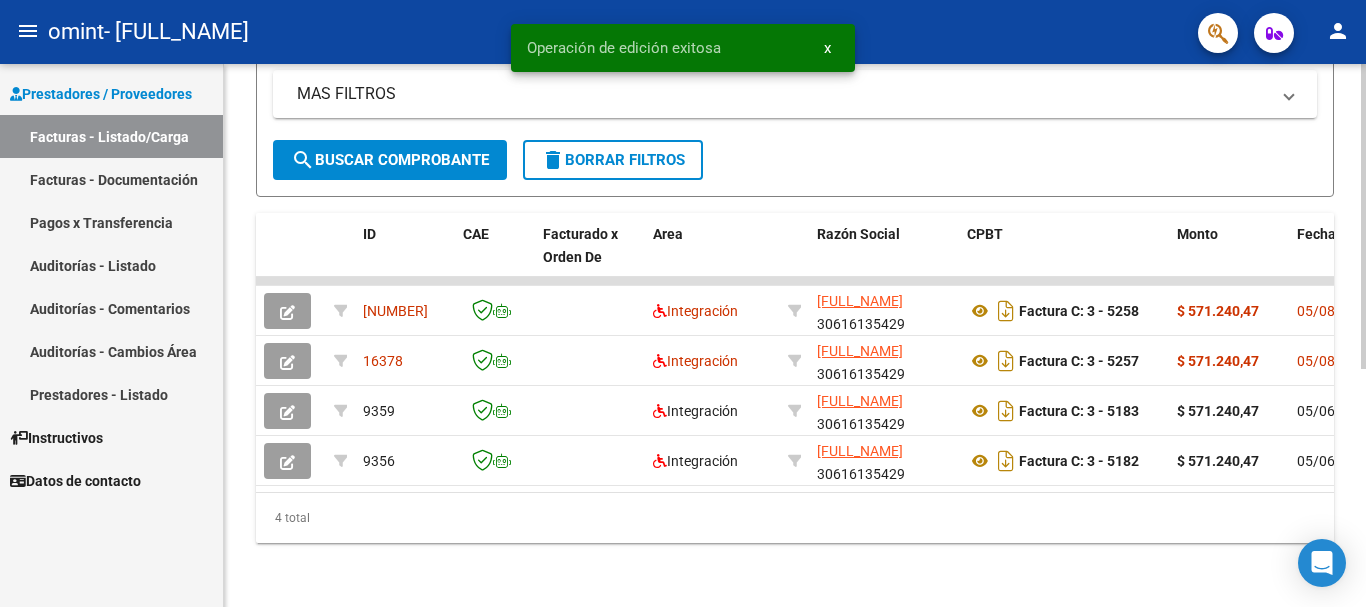 click 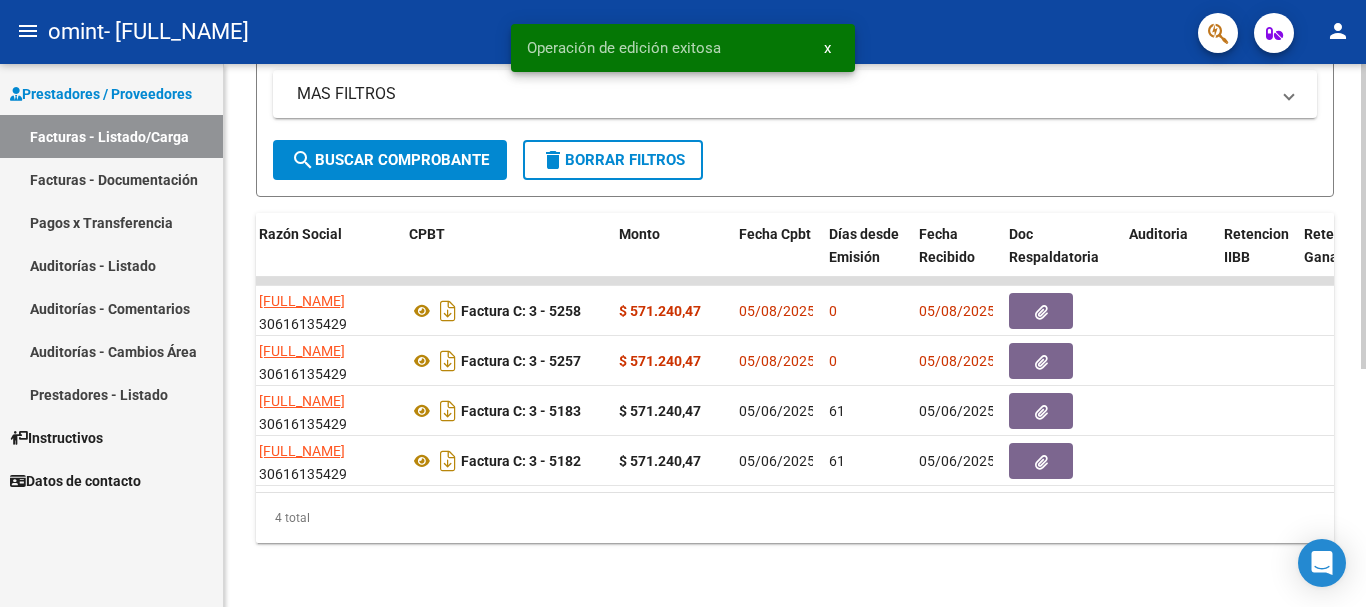 scroll, scrollTop: 0, scrollLeft: 582, axis: horizontal 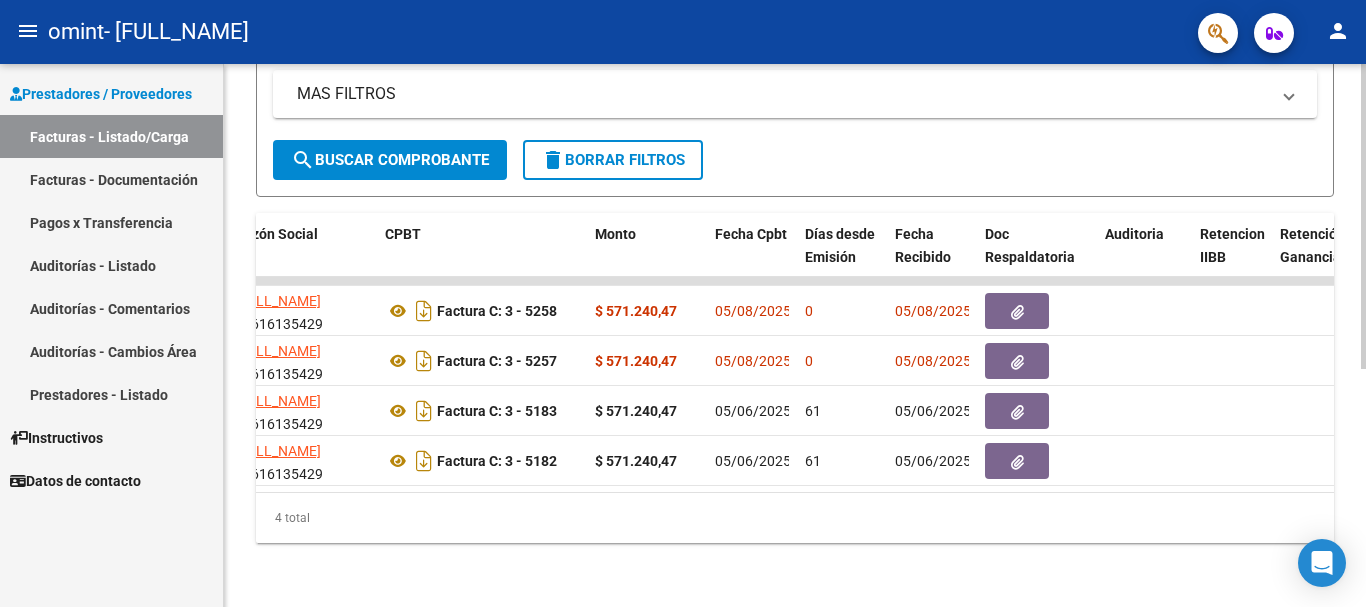 drag, startPoint x: 622, startPoint y: 474, endPoint x: 652, endPoint y: 475, distance: 30.016663 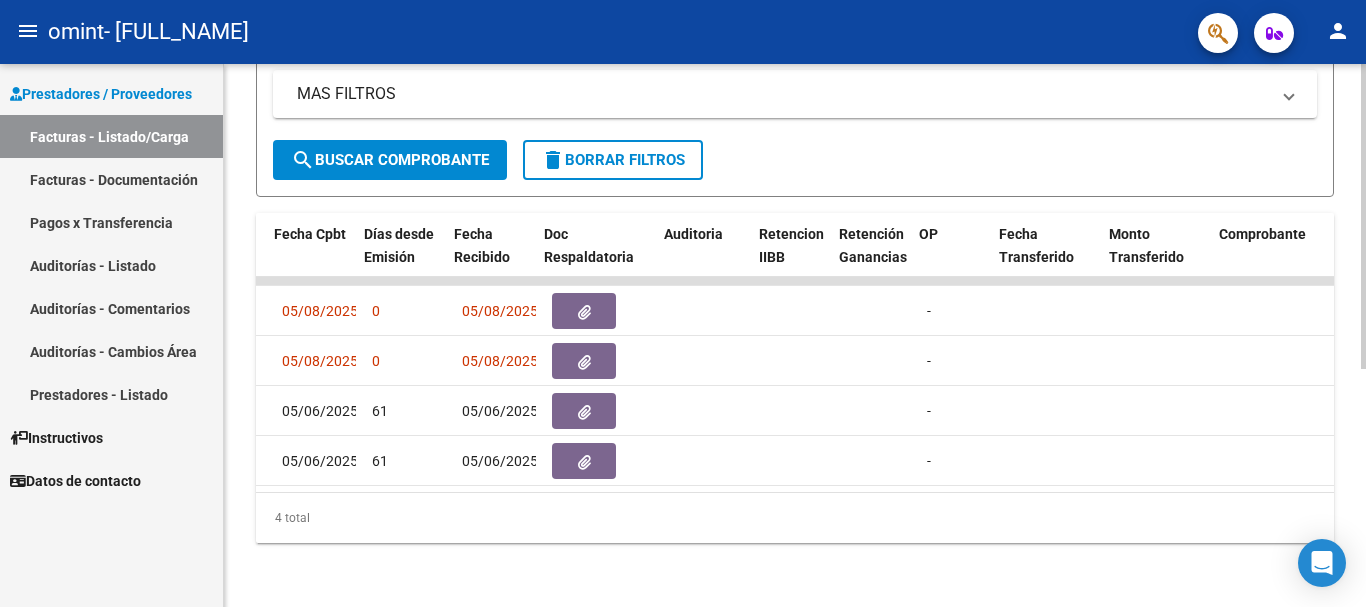 scroll, scrollTop: 0, scrollLeft: 1063, axis: horizontal 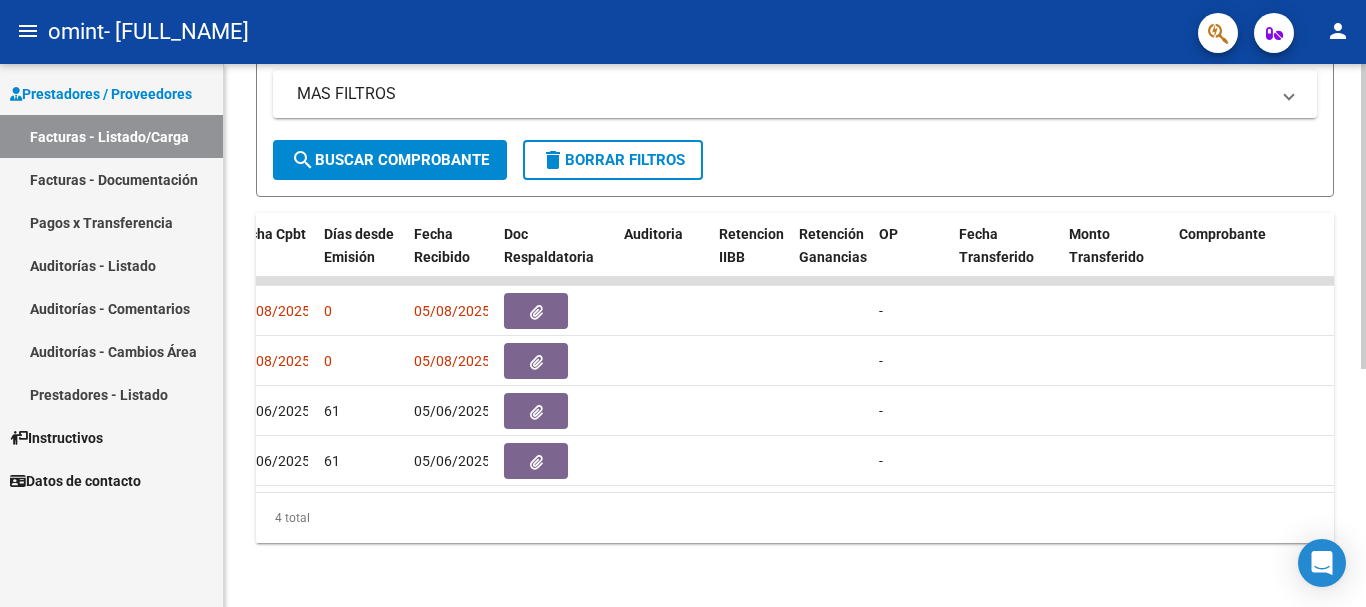 drag, startPoint x: 770, startPoint y: 495, endPoint x: 804, endPoint y: 522, distance: 43.416588 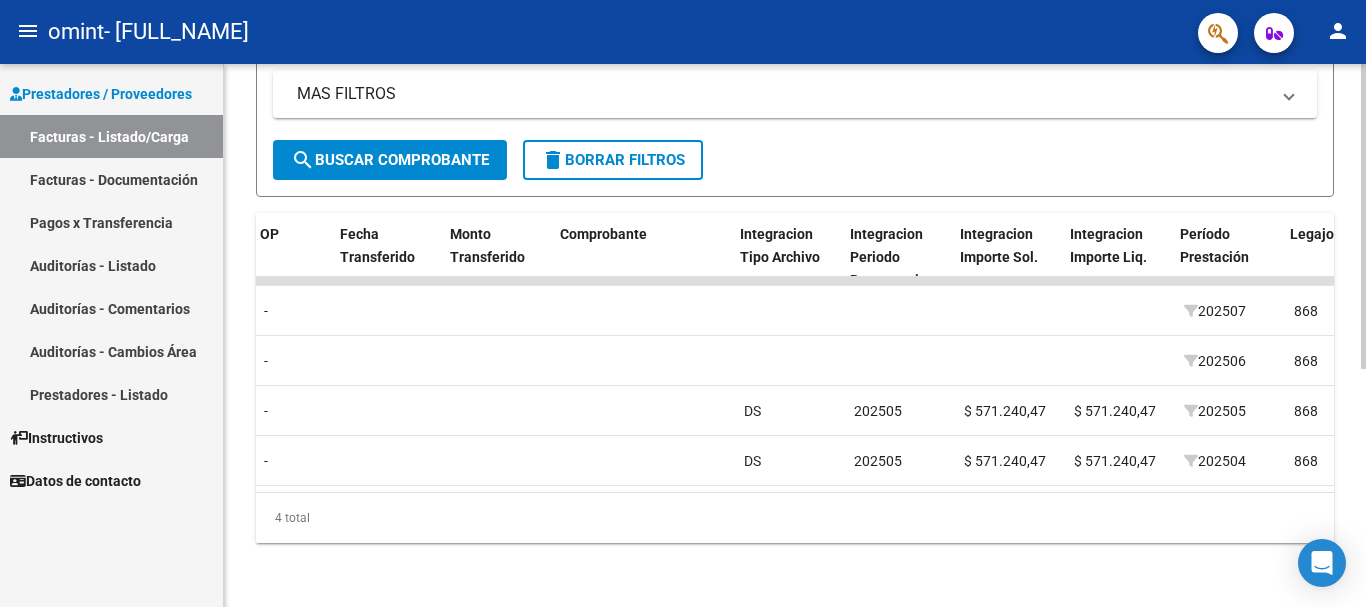 scroll, scrollTop: 0, scrollLeft: 1682, axis: horizontal 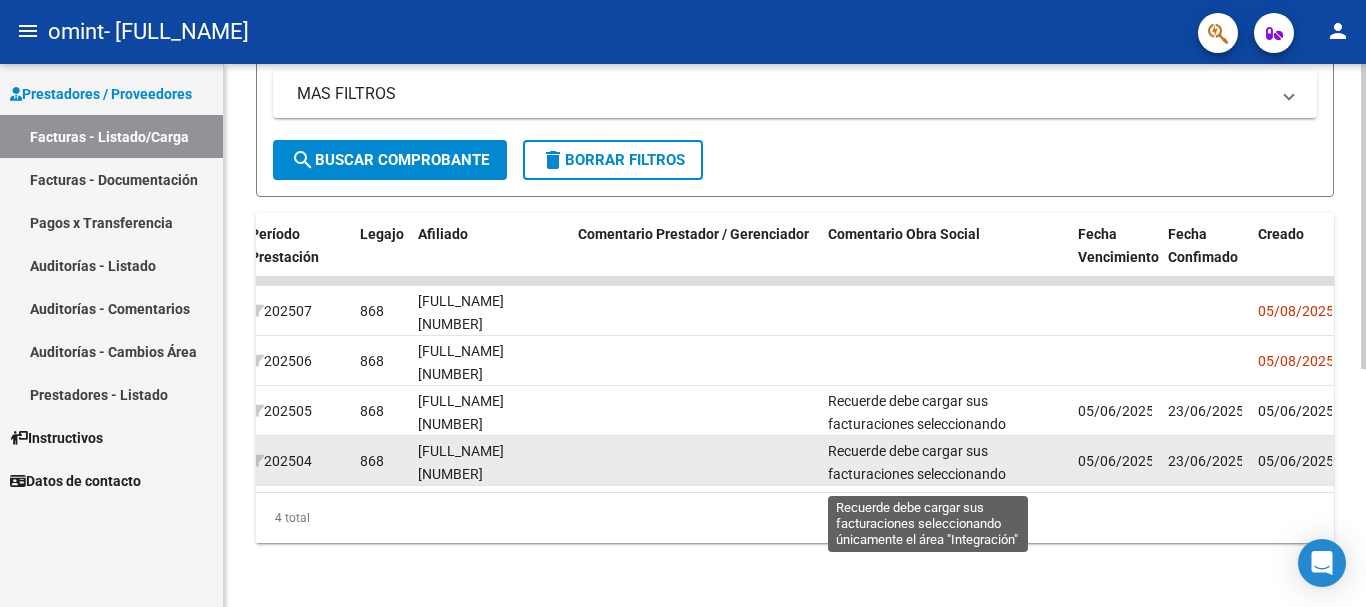 click on "Recuerde debe cargar sus facturaciones seleccionando únicamente el área "Integración"" 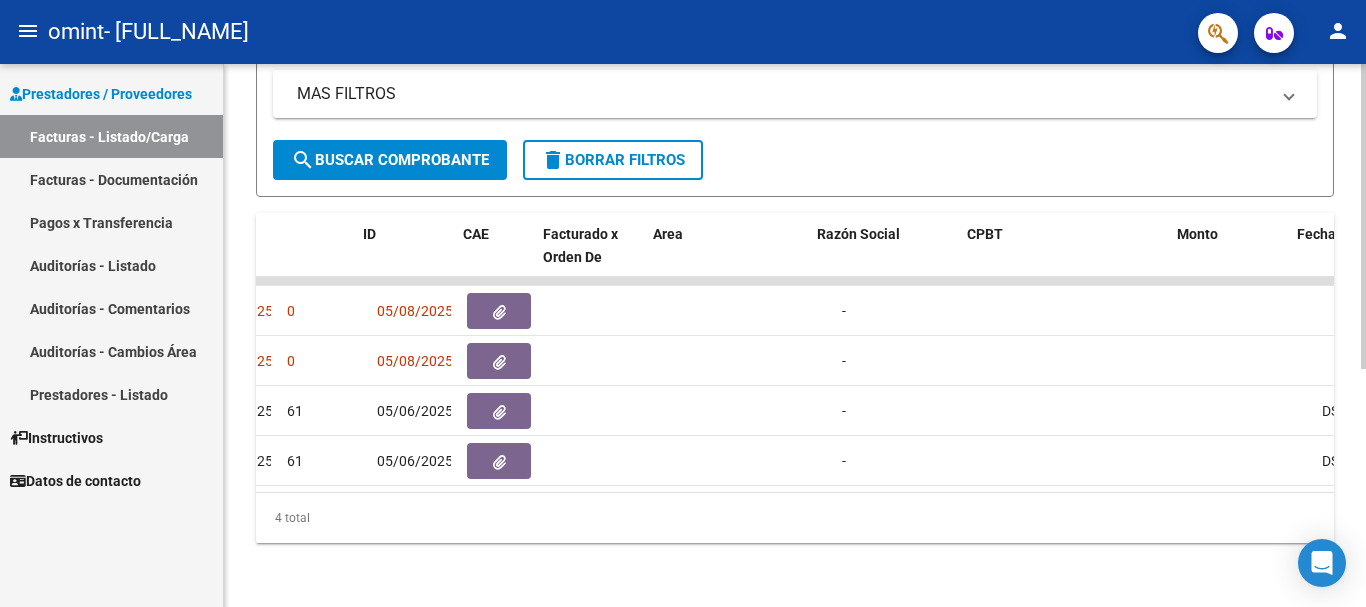 scroll, scrollTop: 0, scrollLeft: 0, axis: both 